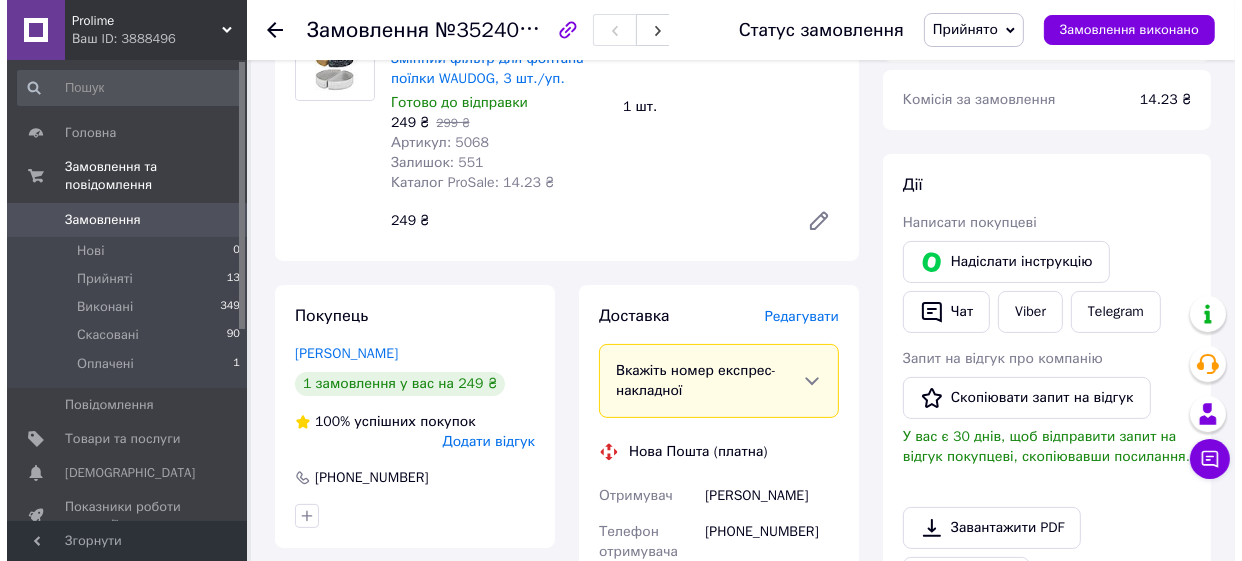 scroll, scrollTop: 363, scrollLeft: 0, axis: vertical 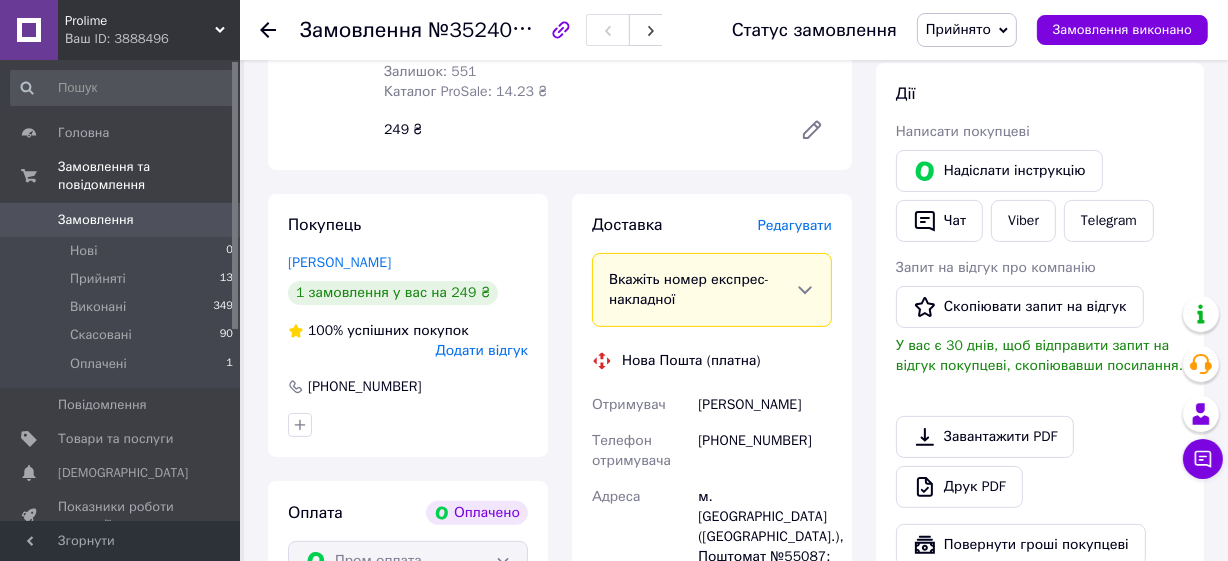 click on "Редагувати" at bounding box center (795, 225) 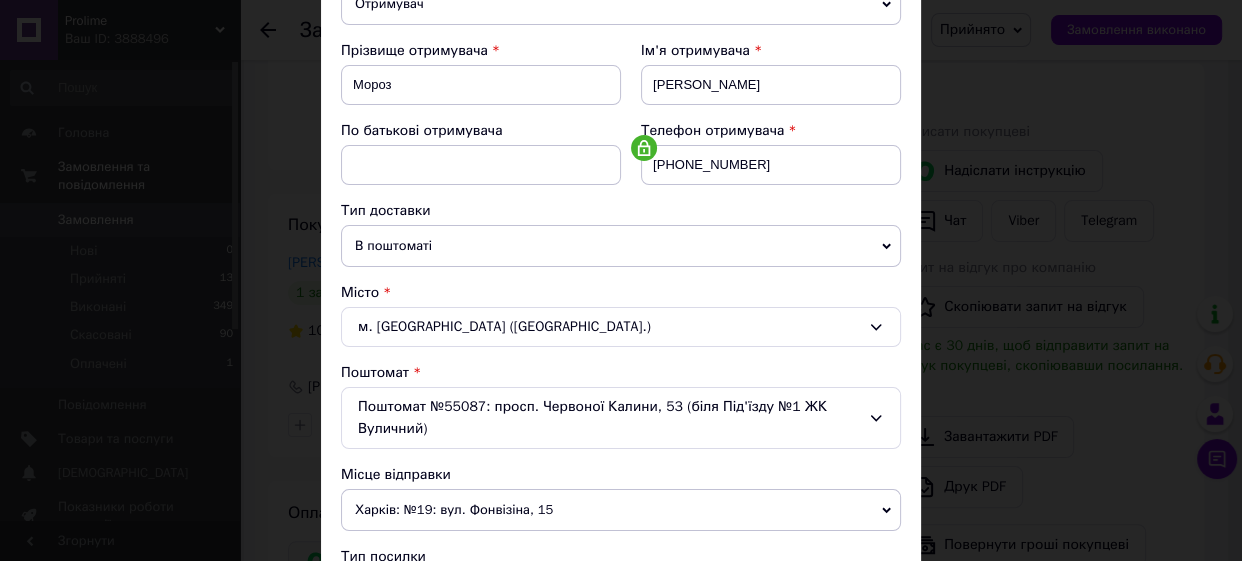 scroll, scrollTop: 545, scrollLeft: 0, axis: vertical 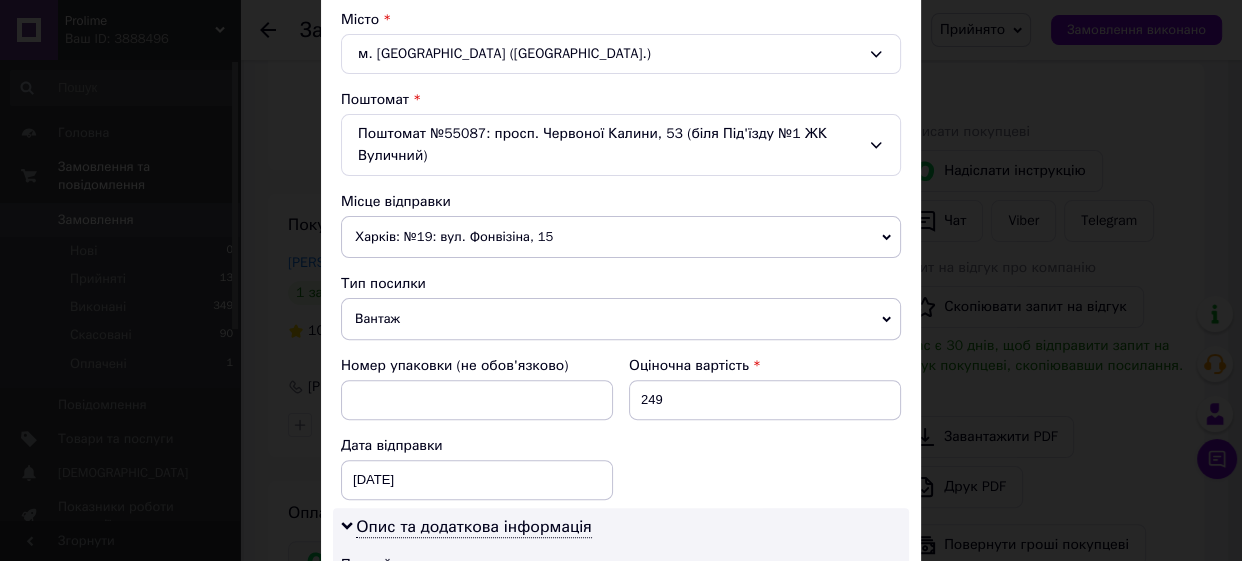 click on "Харків: №19: вул. Фонвізіна, 15" at bounding box center (621, 237) 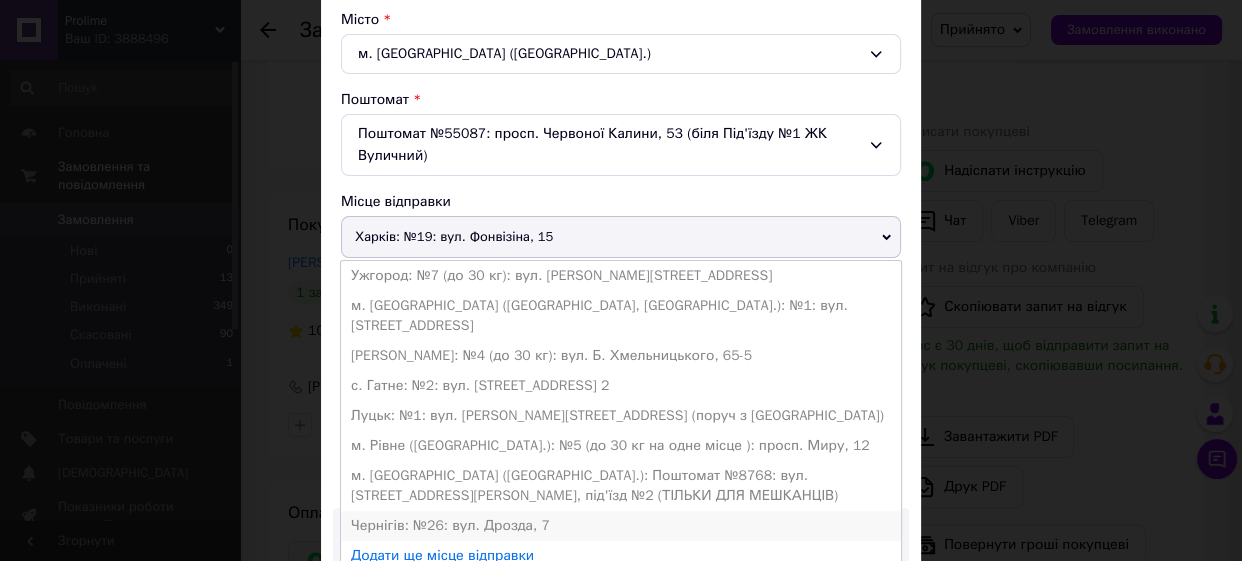click on "Чернігів: №26: вул. Дрозда, 7" at bounding box center [621, 526] 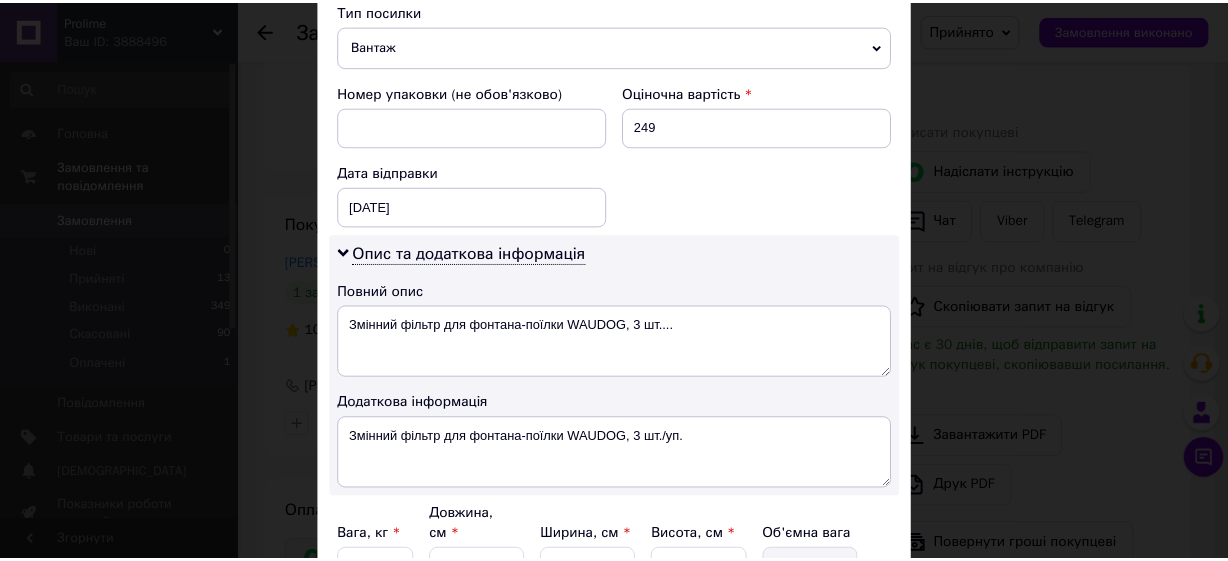 scroll, scrollTop: 1000, scrollLeft: 0, axis: vertical 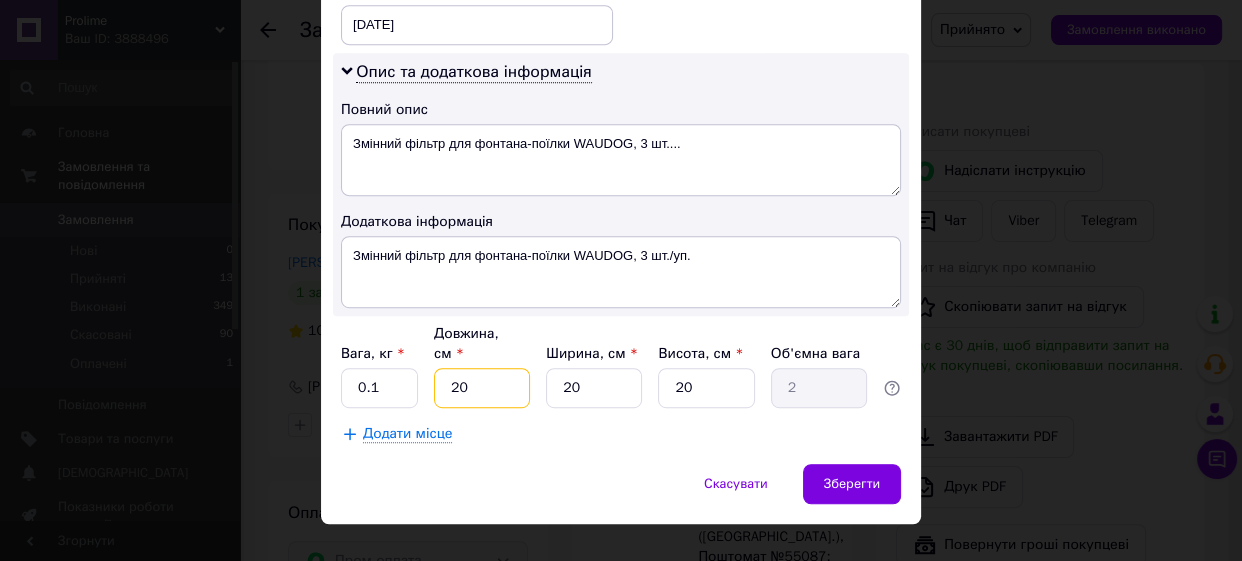 click on "20" at bounding box center (482, 388) 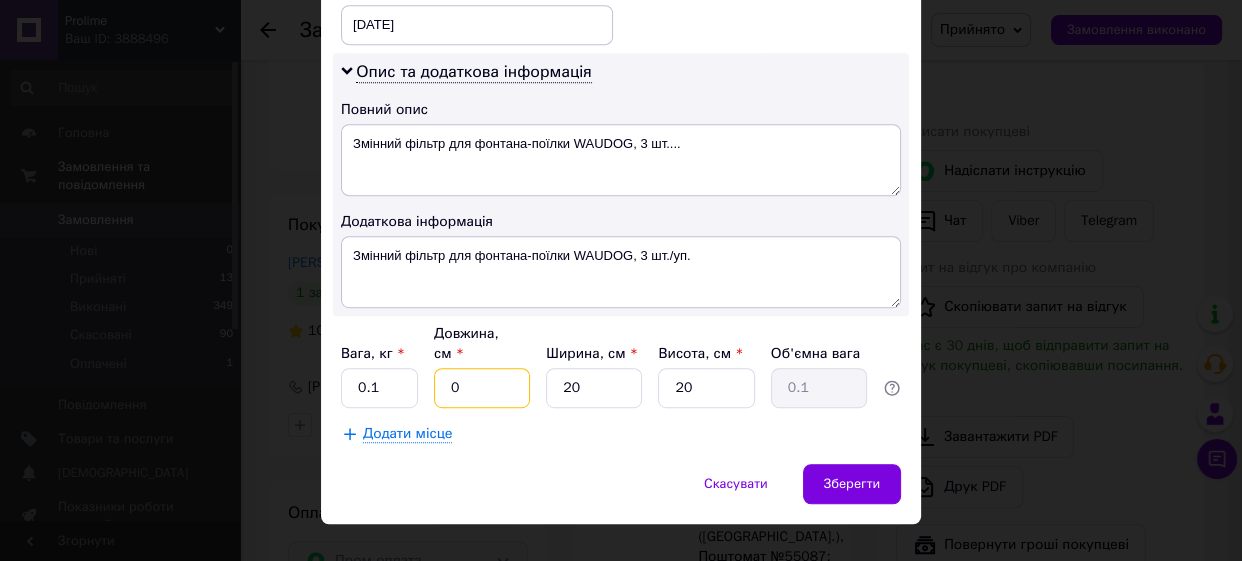 type on "10" 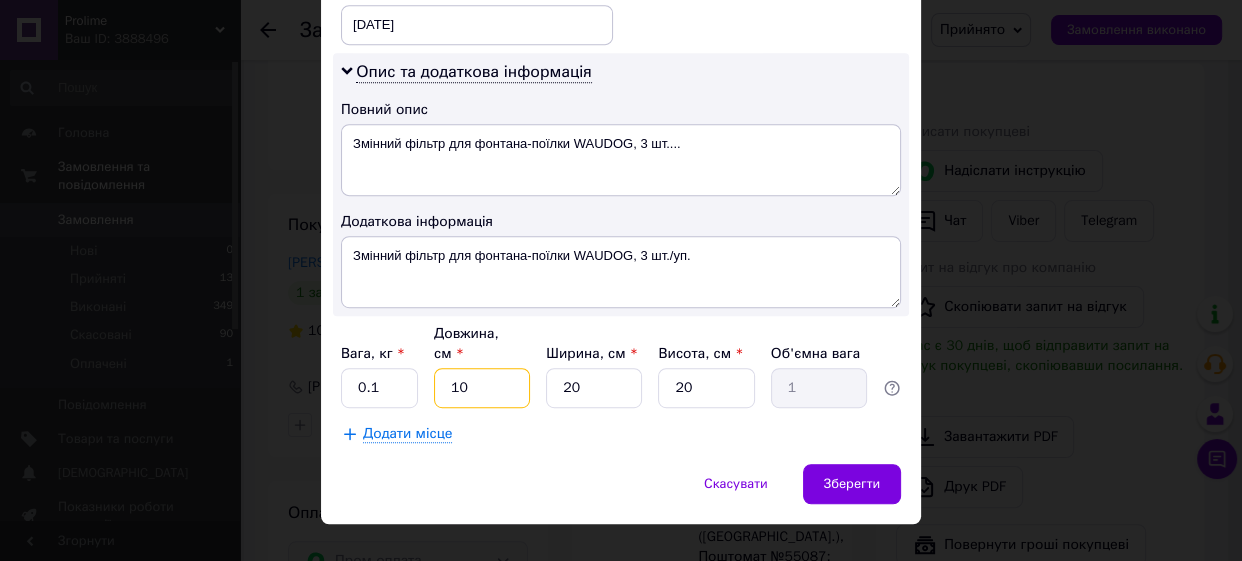 type on "10" 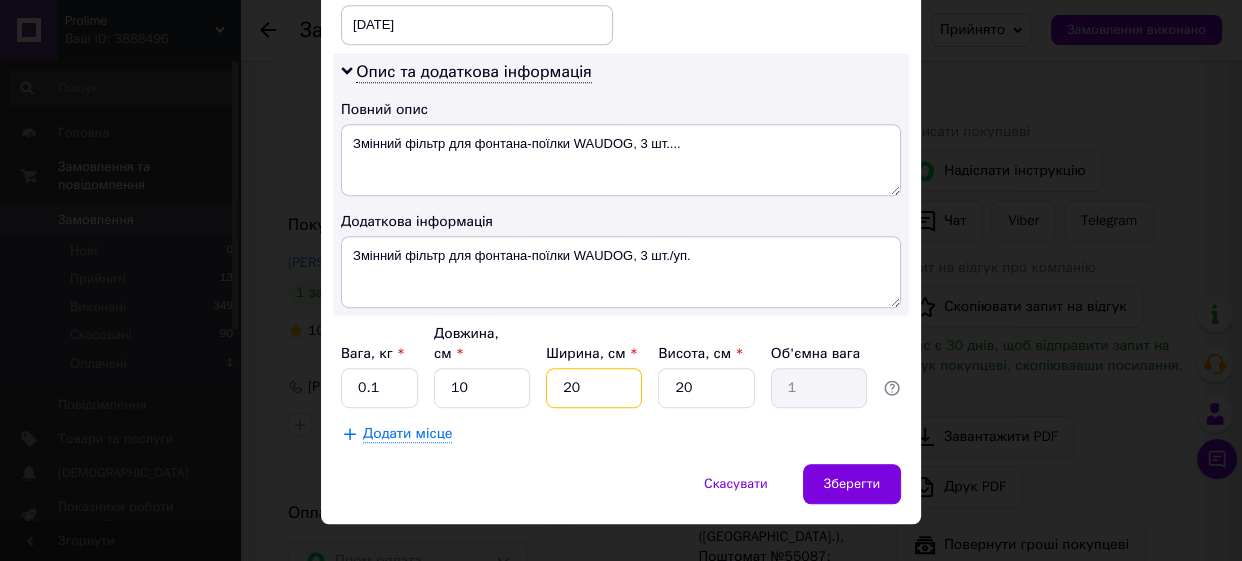 click on "20" at bounding box center [594, 388] 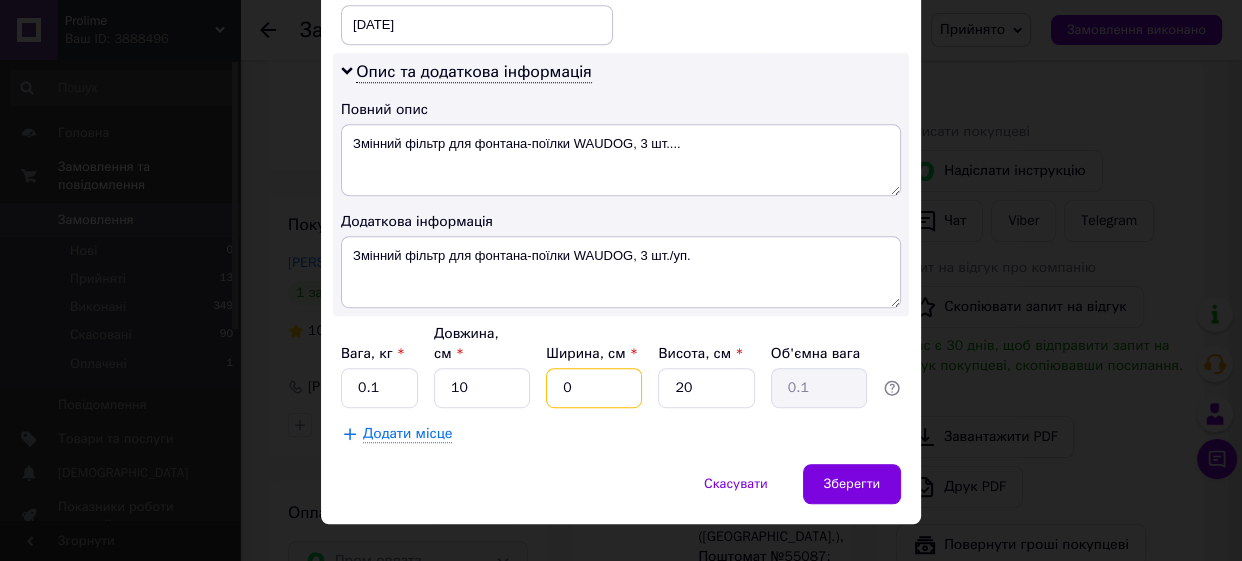 type on "10" 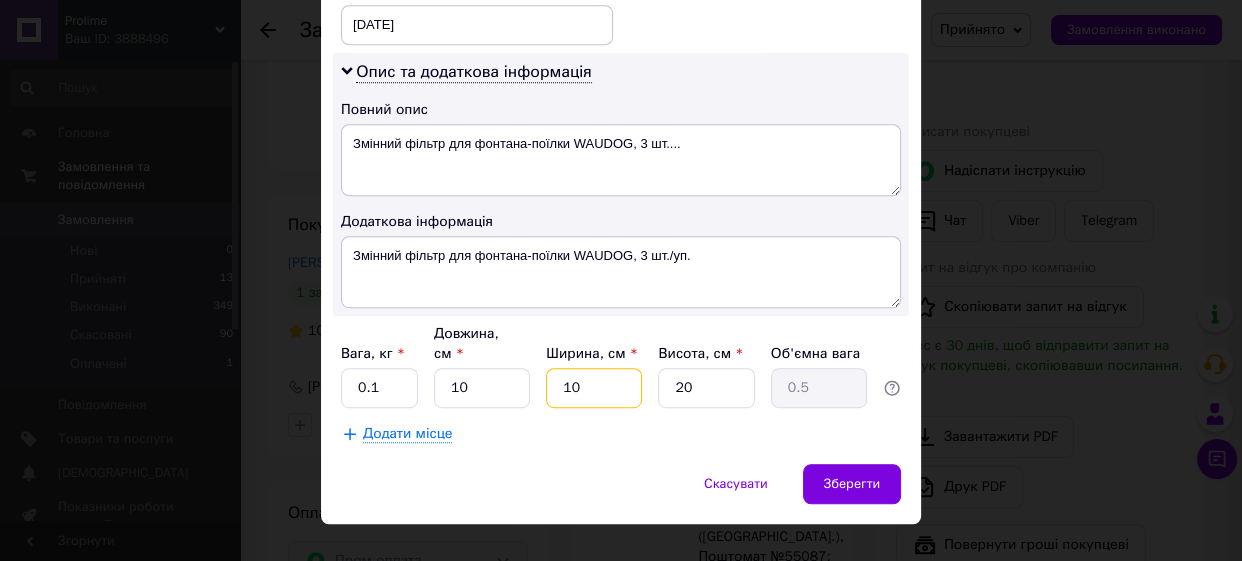 type on "10" 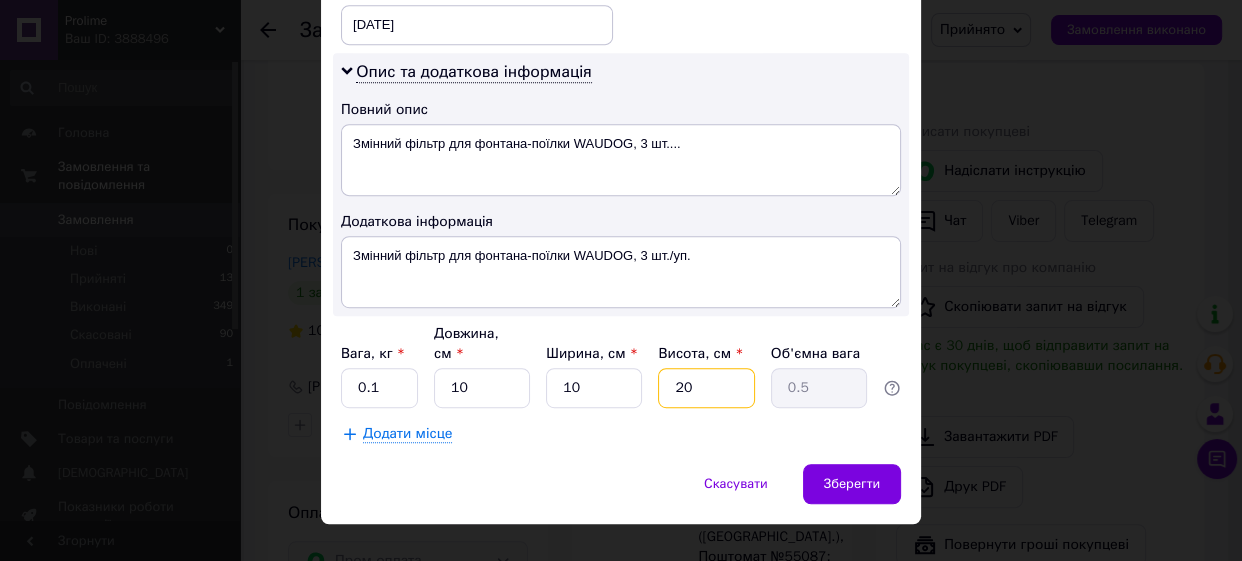 click on "20" at bounding box center (706, 388) 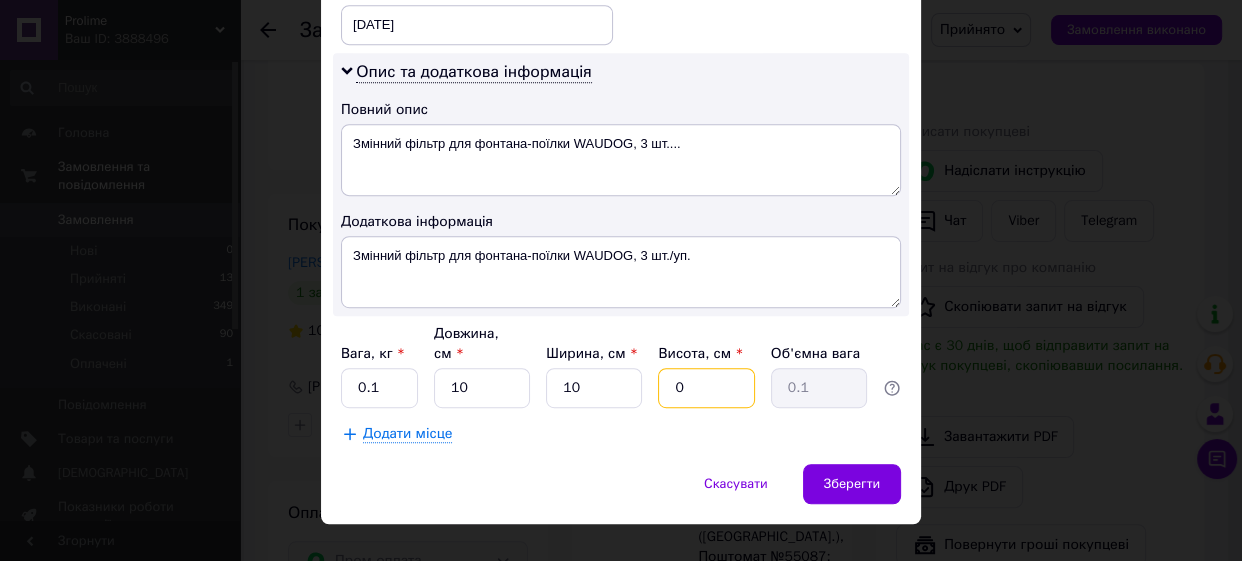 type on "10" 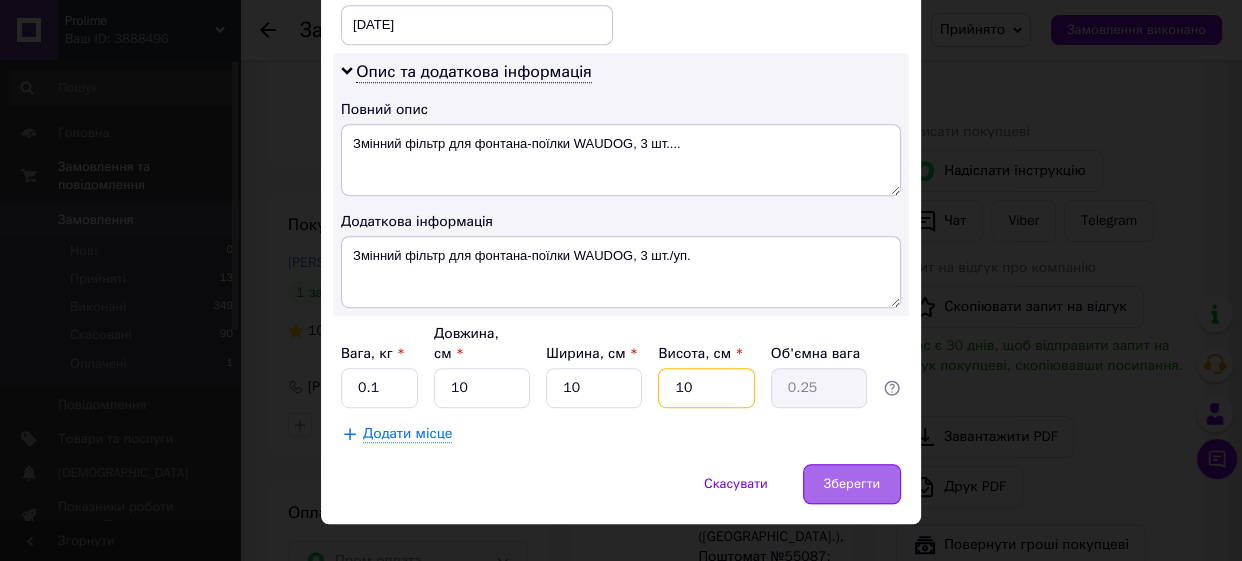 type on "10" 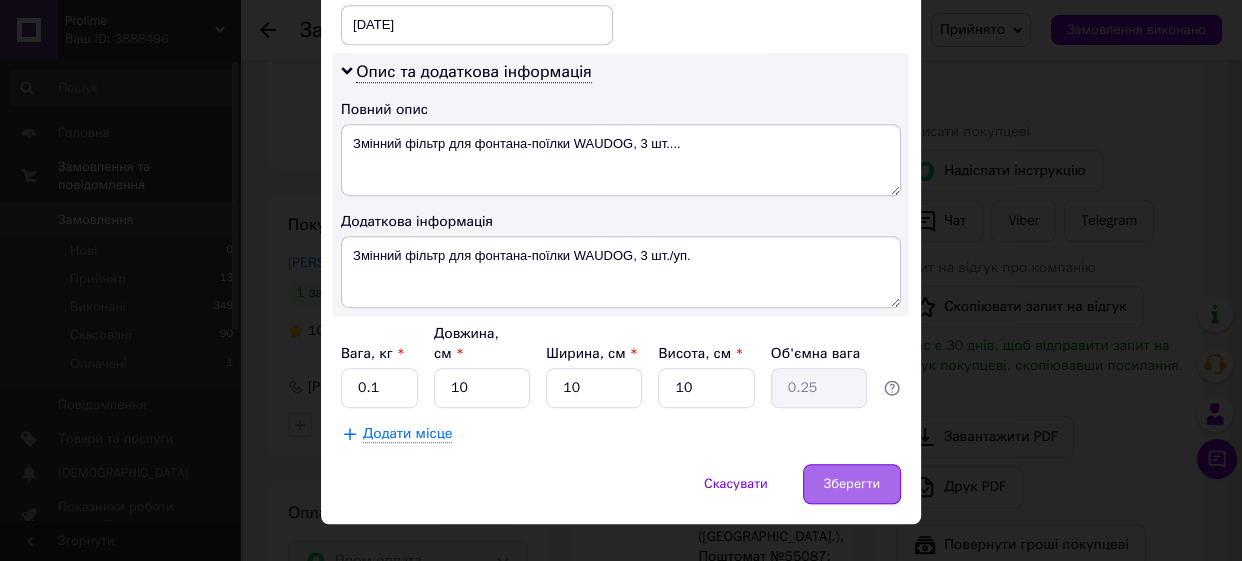 click on "Зберегти" at bounding box center (852, 484) 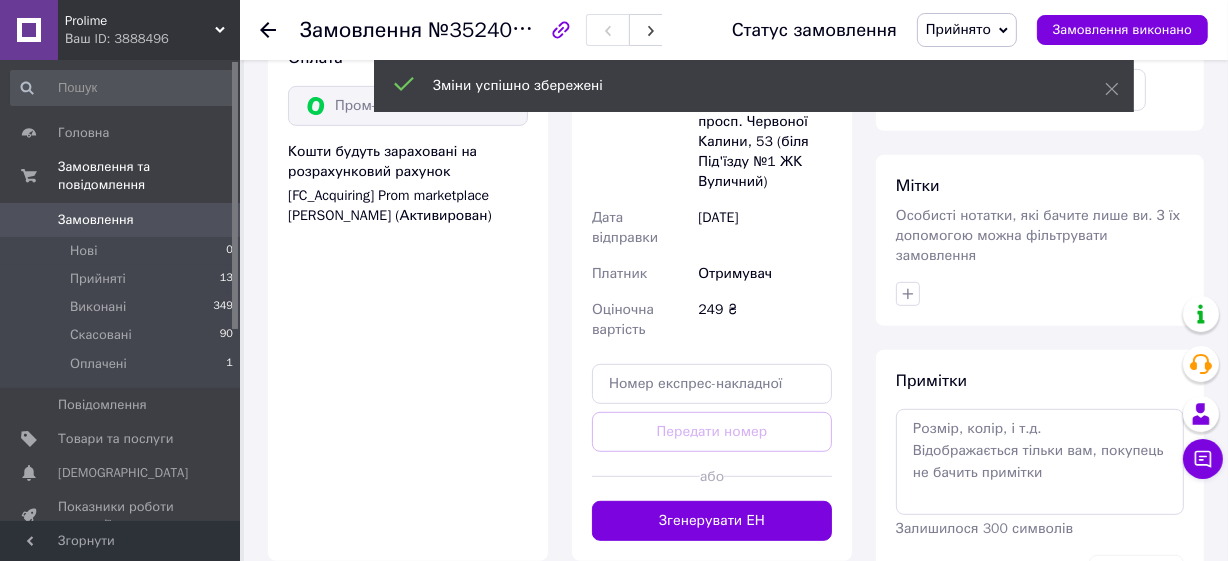 scroll, scrollTop: 1000, scrollLeft: 0, axis: vertical 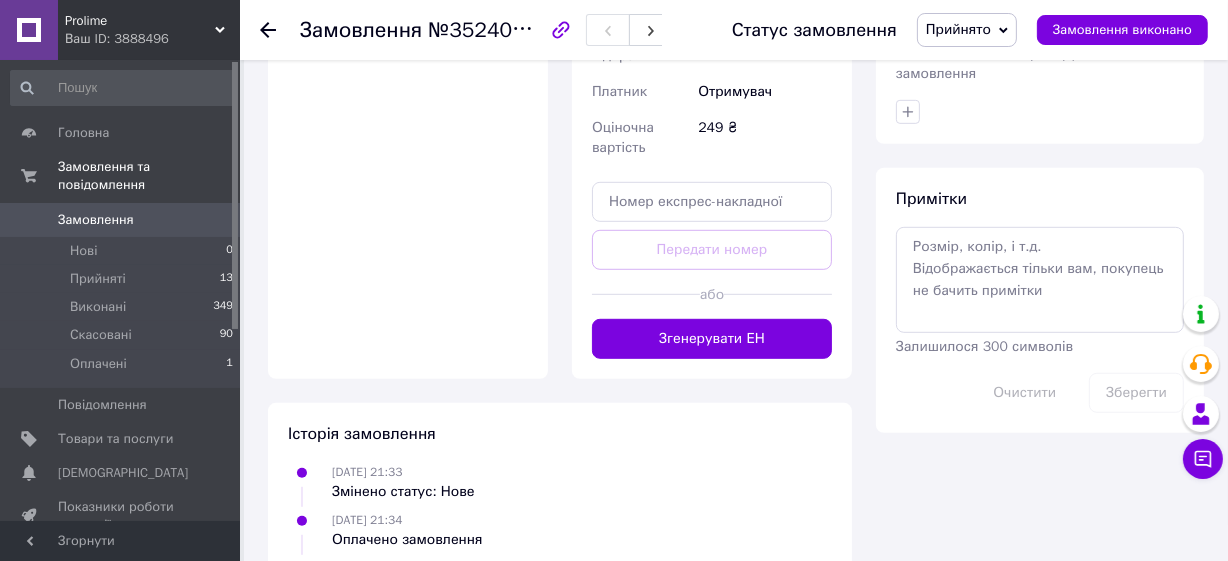click on "Згенерувати ЕН" at bounding box center (712, 339) 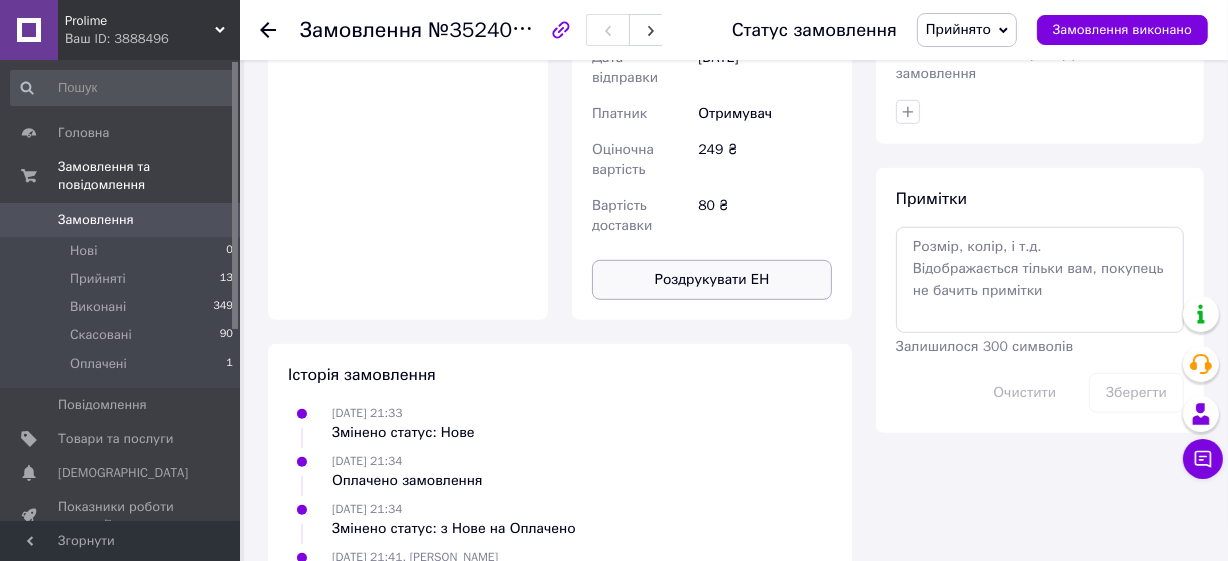 click on "Роздрукувати ЕН" at bounding box center [712, 280] 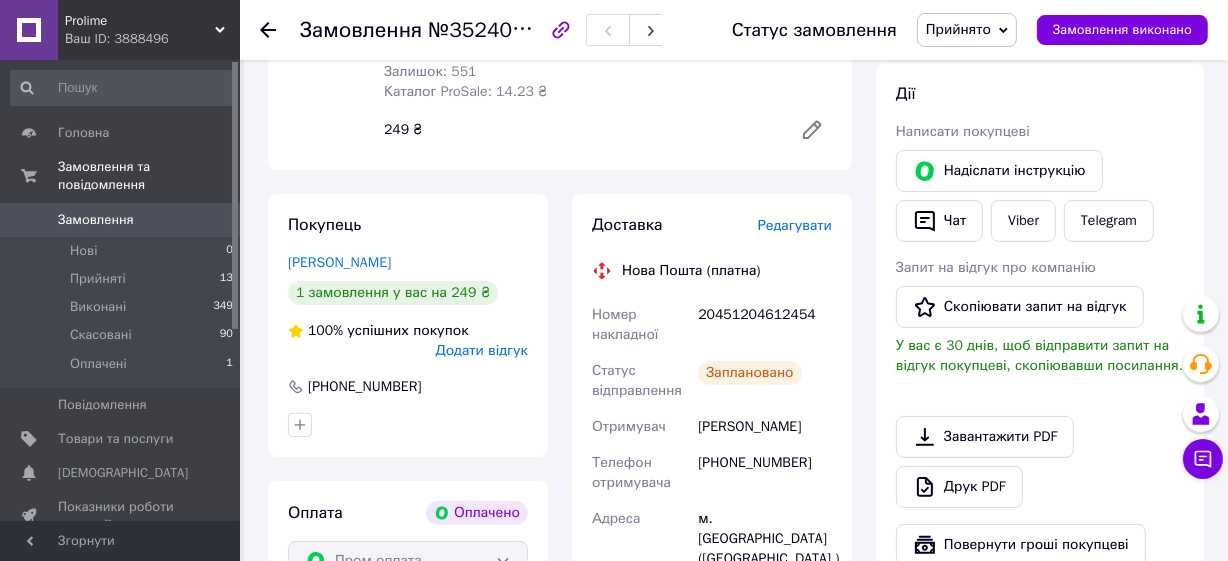 scroll, scrollTop: 181, scrollLeft: 0, axis: vertical 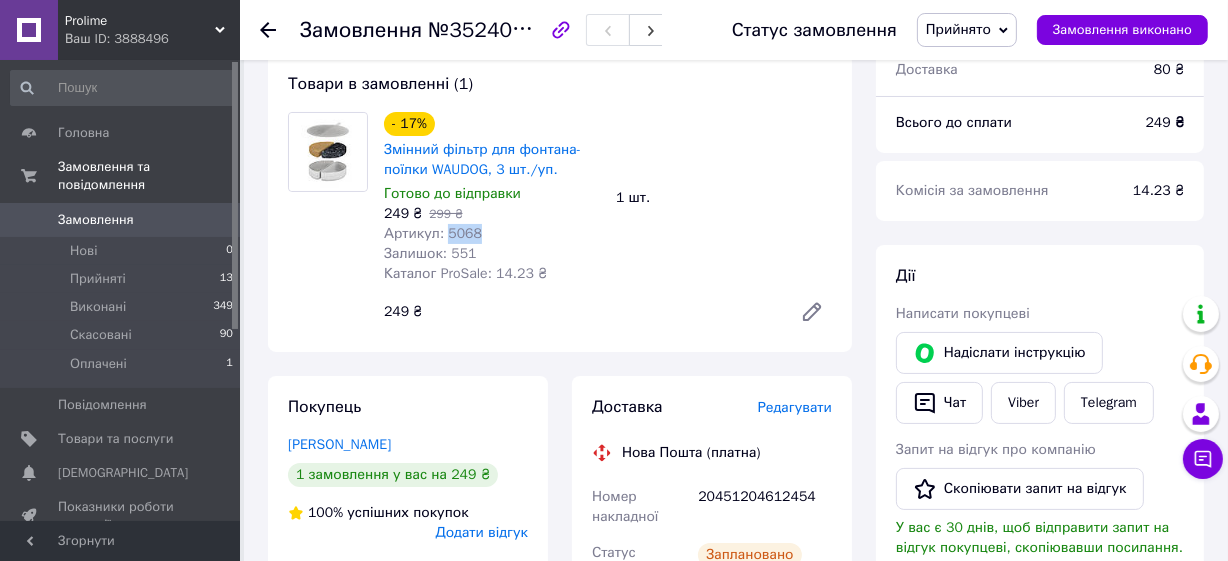 drag, startPoint x: 443, startPoint y: 227, endPoint x: 521, endPoint y: 236, distance: 78.51752 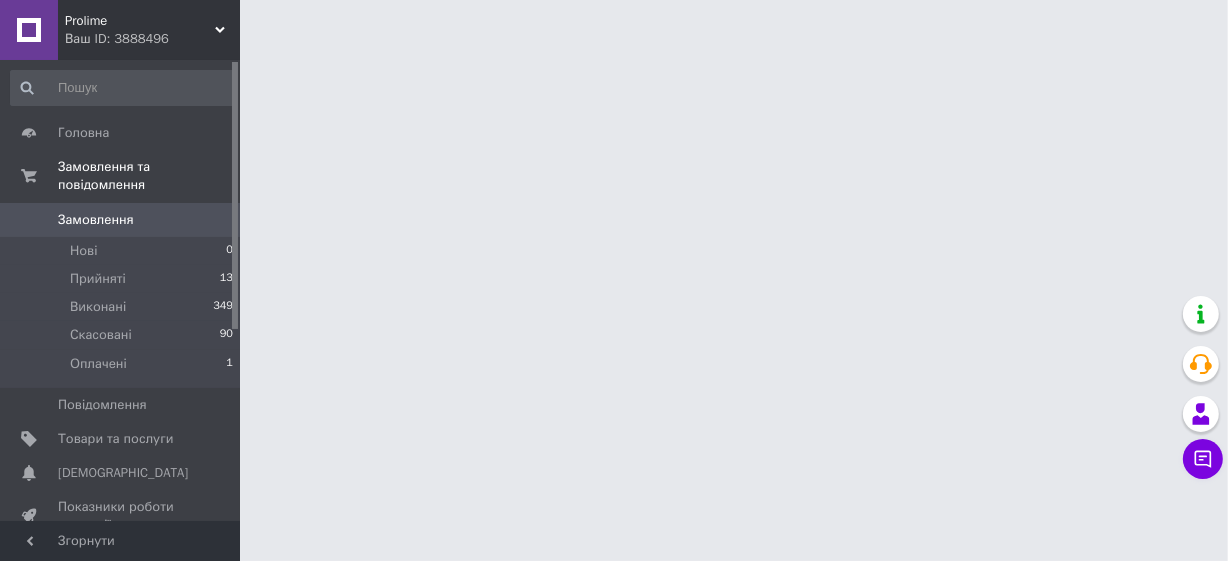 scroll, scrollTop: 0, scrollLeft: 0, axis: both 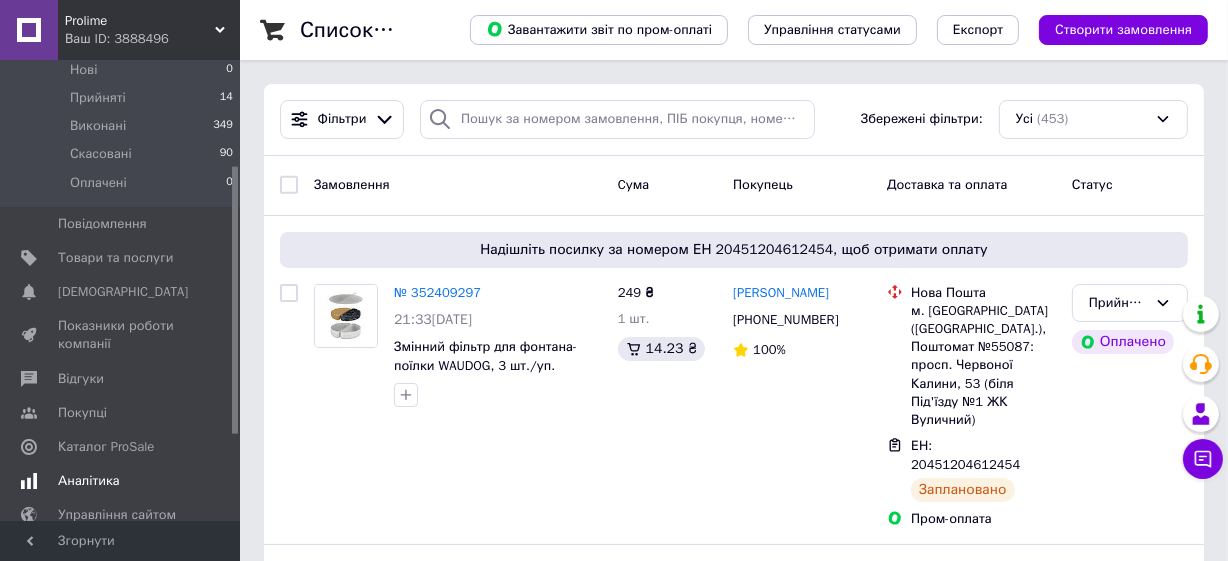 click on "Аналітика" at bounding box center [89, 481] 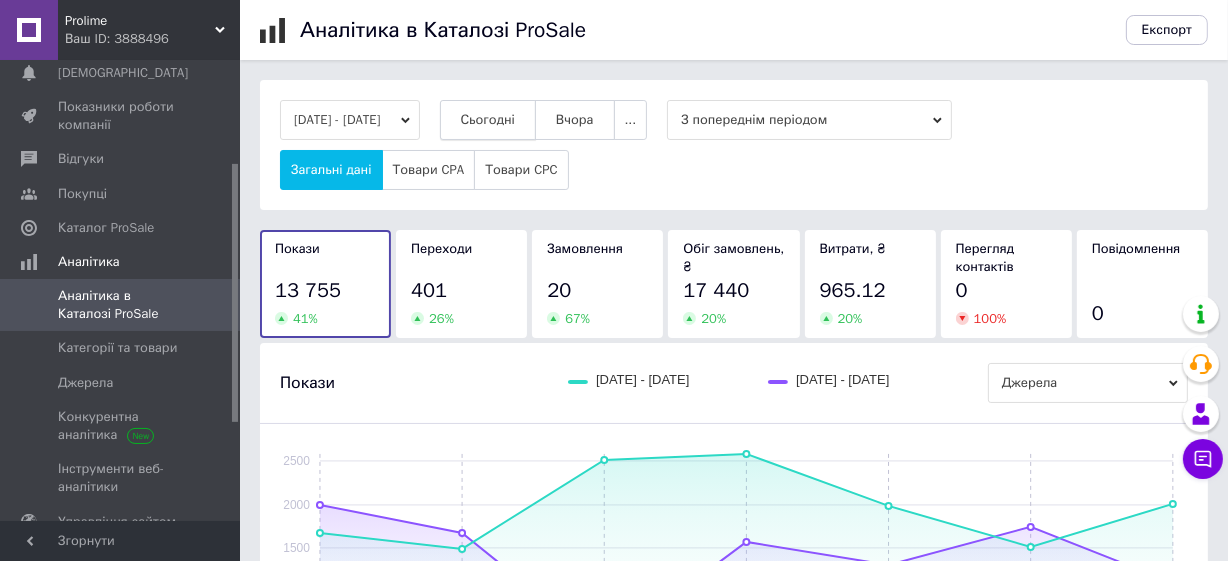 click on "Сьогодні" at bounding box center (488, 120) 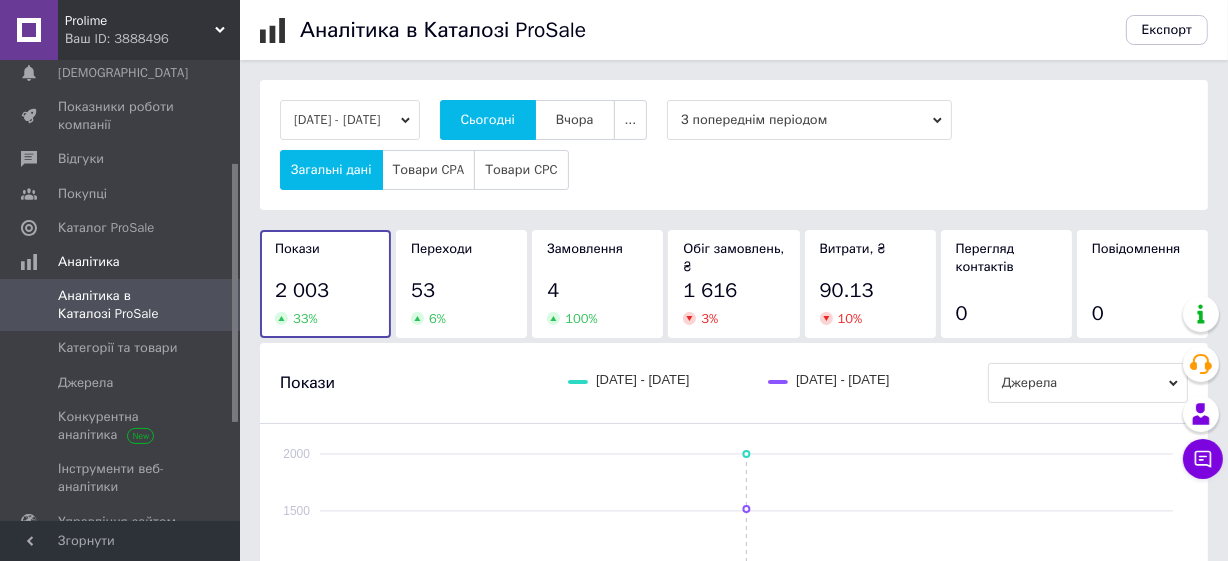 click on "53" at bounding box center [461, 291] 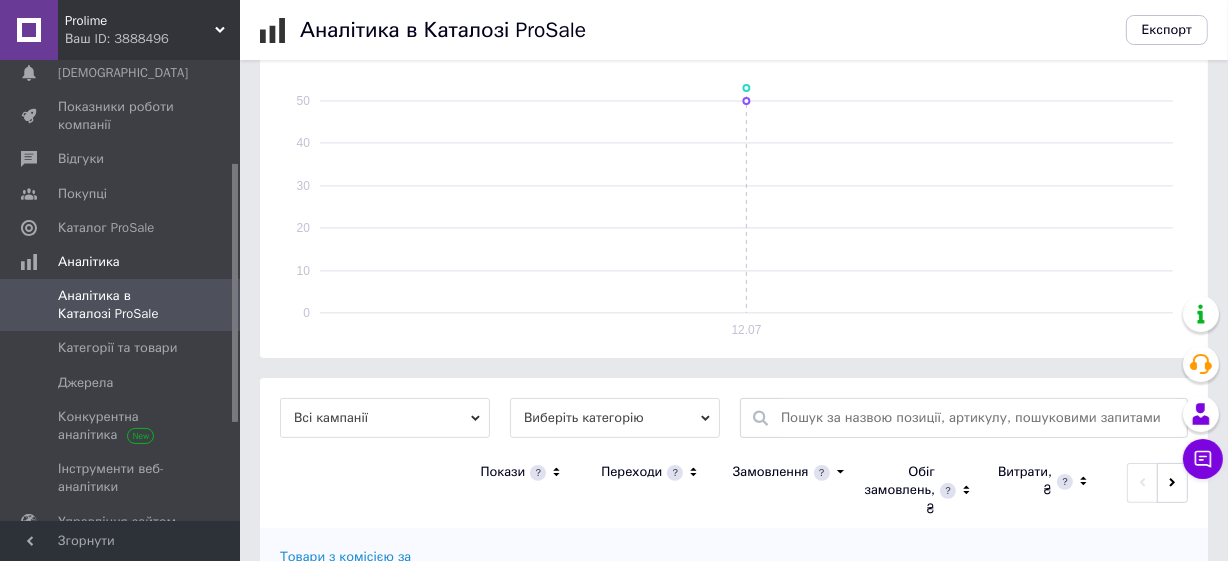 scroll, scrollTop: 545, scrollLeft: 0, axis: vertical 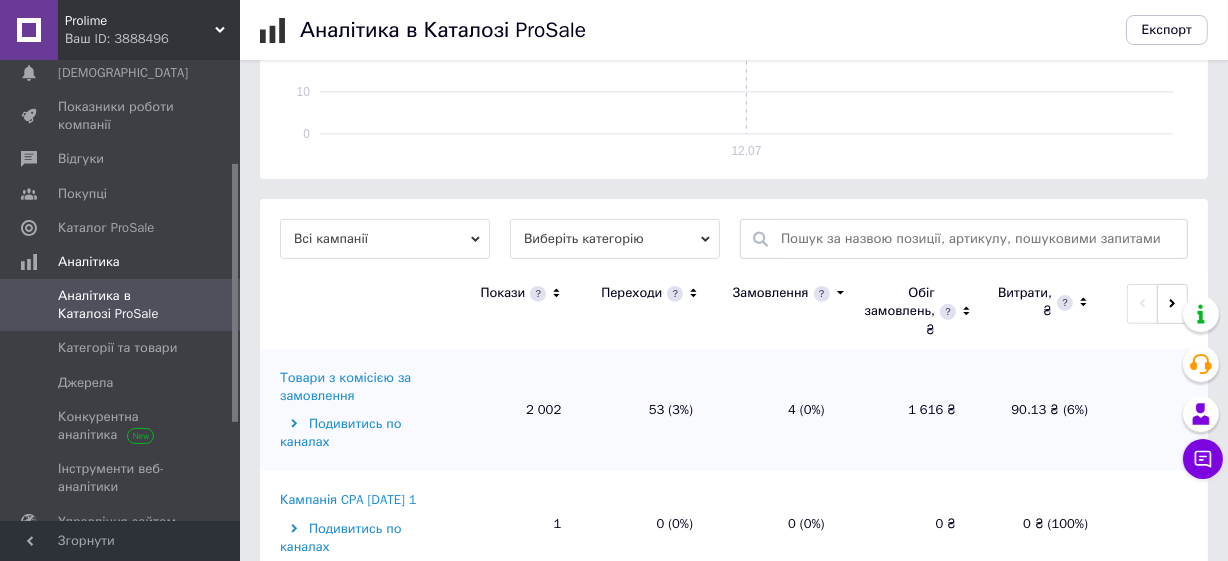 click on "Товари з комісією за замовлення" at bounding box center [362, 387] 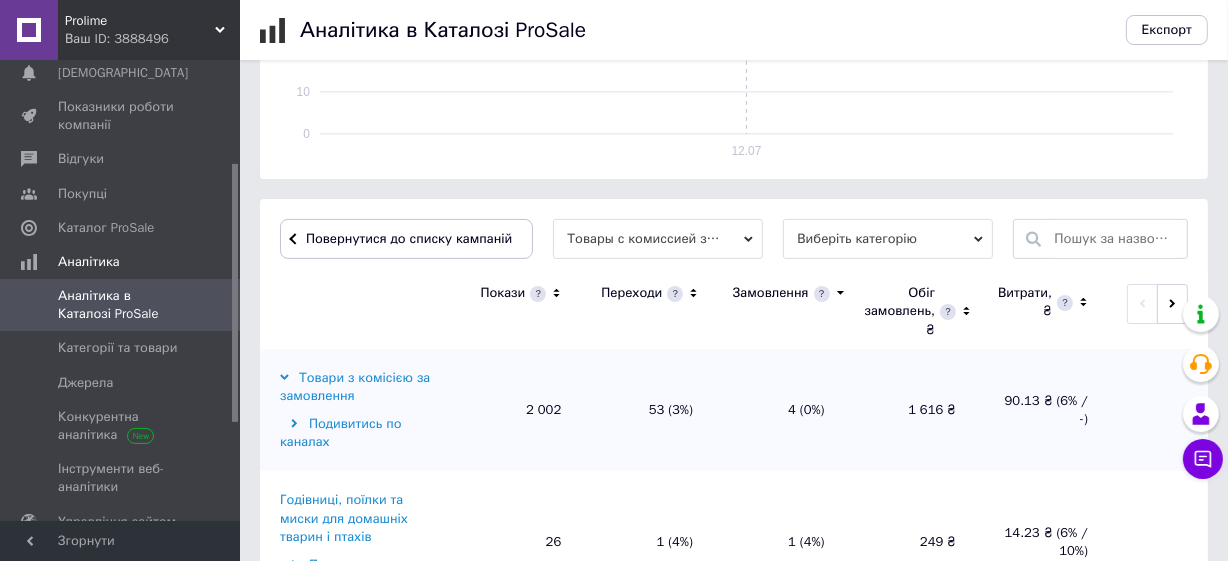 scroll, scrollTop: 668, scrollLeft: 0, axis: vertical 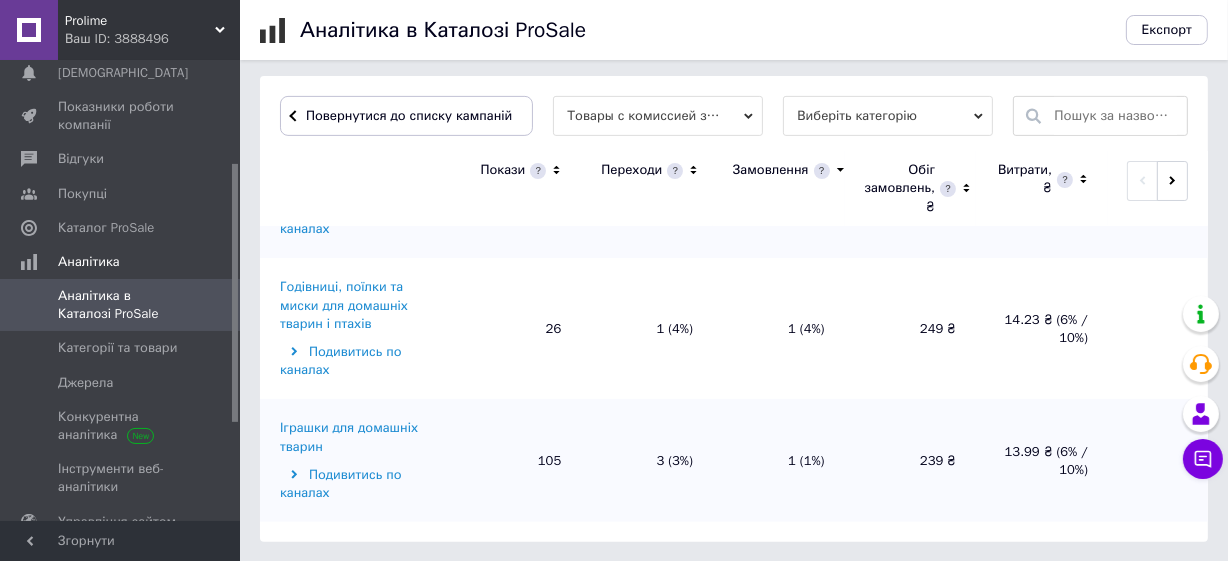 click on "Іграшки для домашніх тварин" at bounding box center (362, 437) 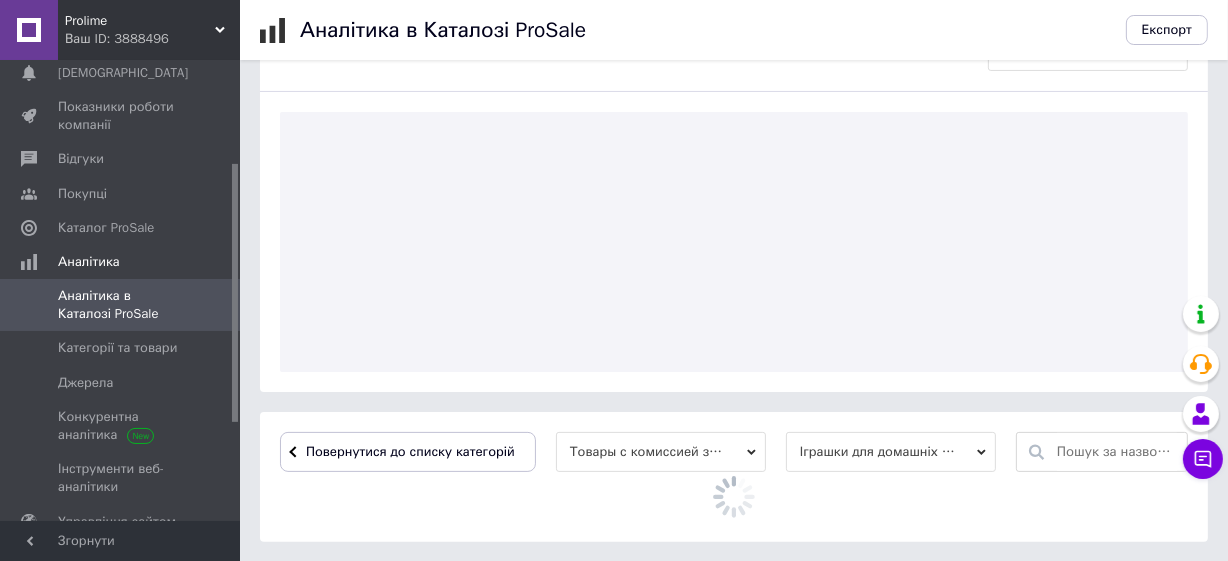 scroll, scrollTop: 668, scrollLeft: 0, axis: vertical 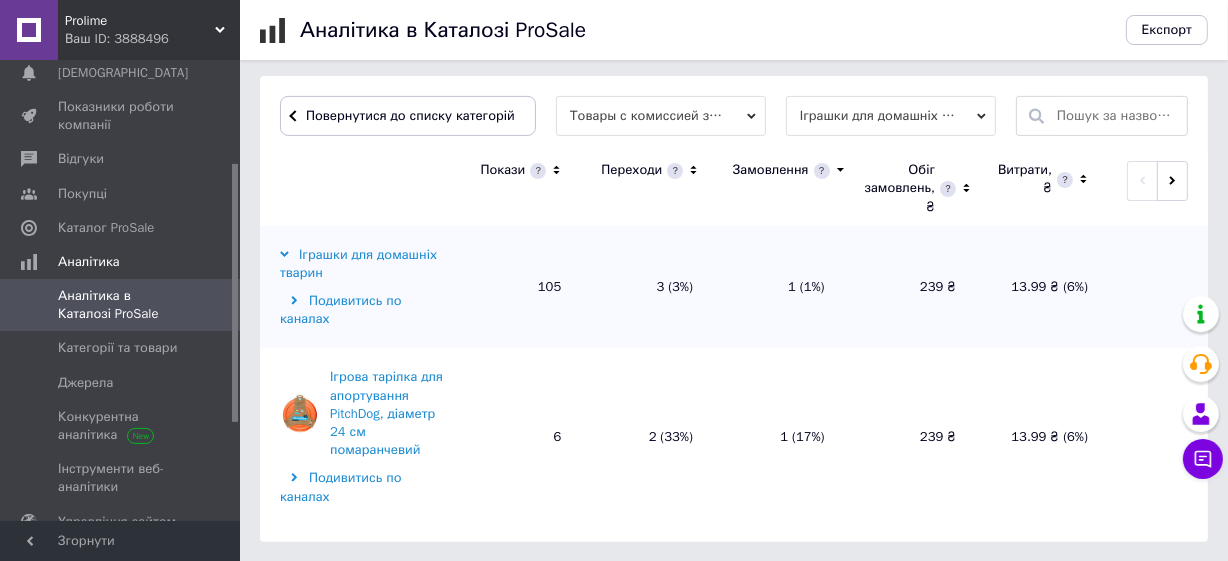 click 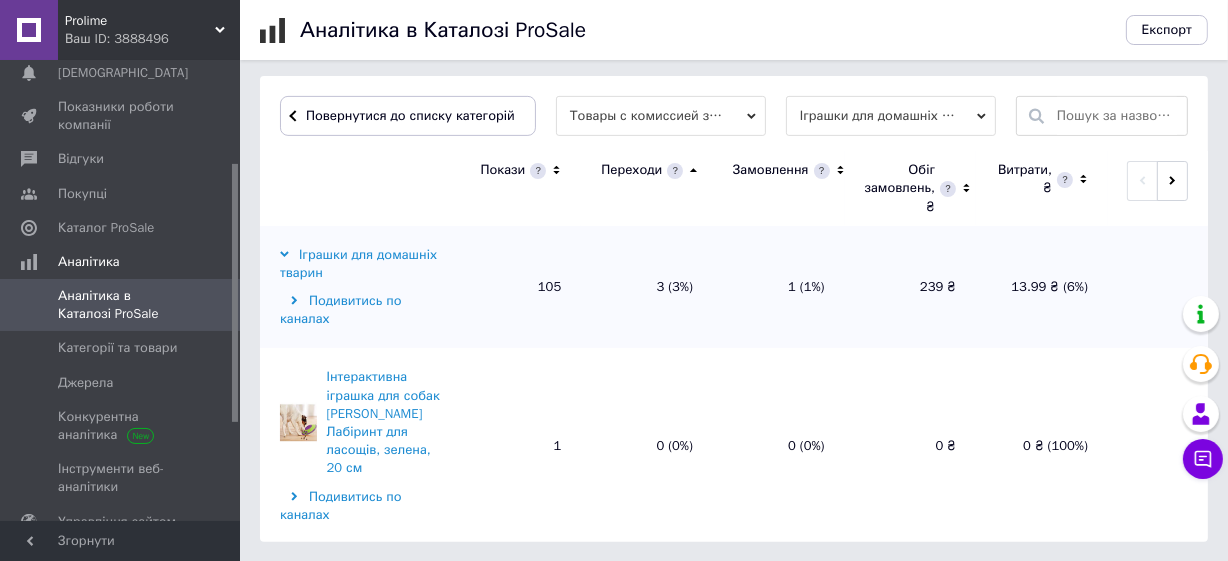 click 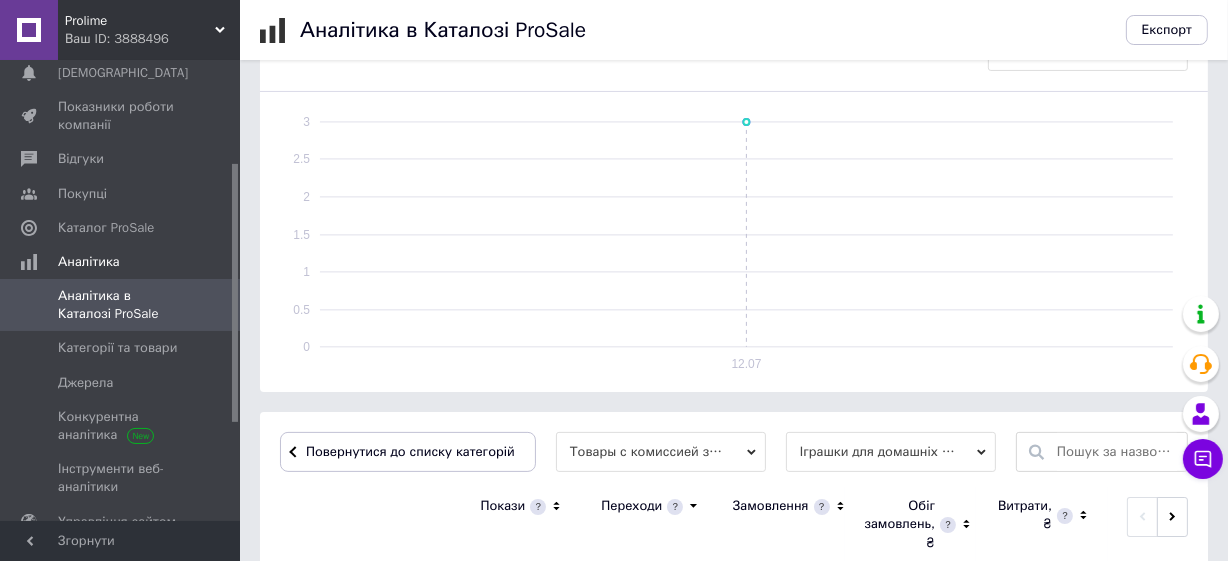 scroll, scrollTop: 668, scrollLeft: 0, axis: vertical 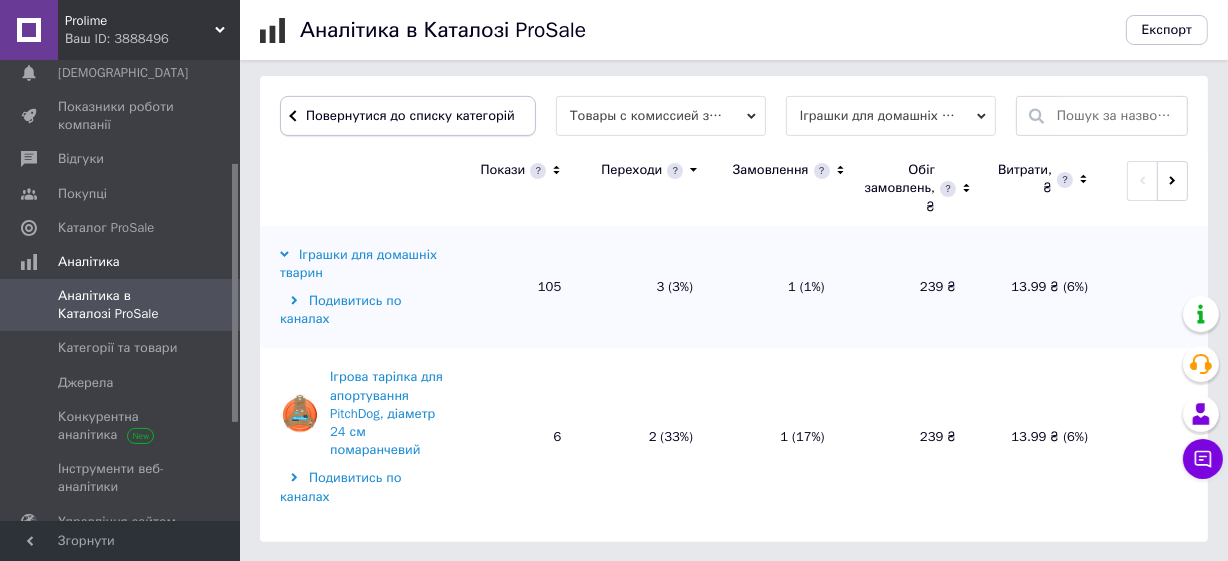 click on "Повернутися до списку категорій" at bounding box center (408, 116) 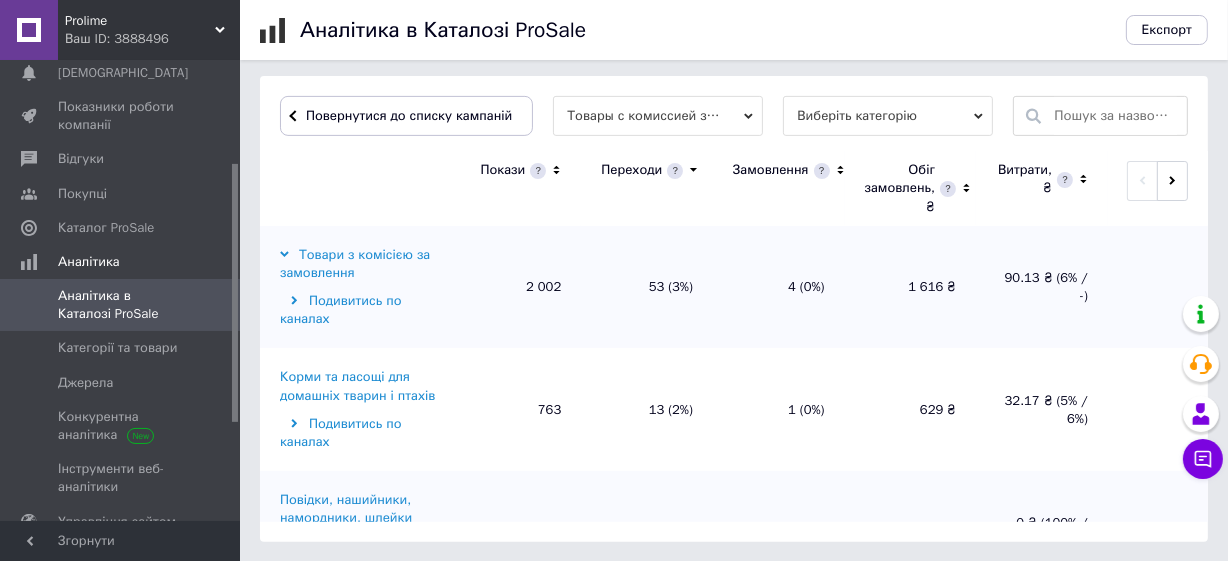 scroll, scrollTop: 668, scrollLeft: 0, axis: vertical 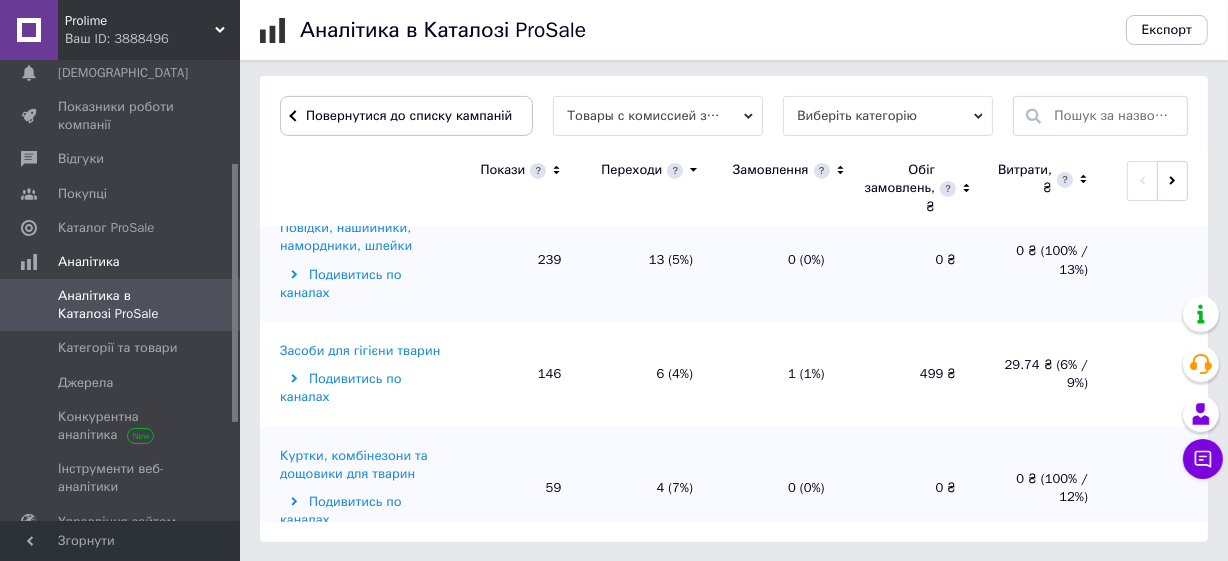 click on "Куртки, комбінезони та дощовики для тварин" at bounding box center [362, 465] 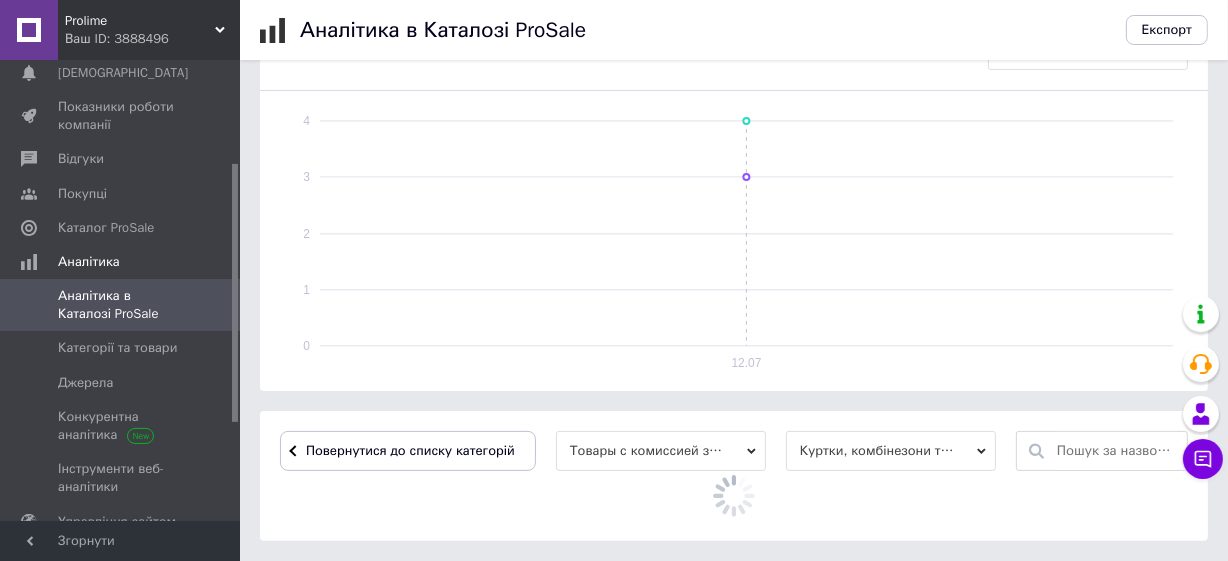scroll, scrollTop: 668, scrollLeft: 0, axis: vertical 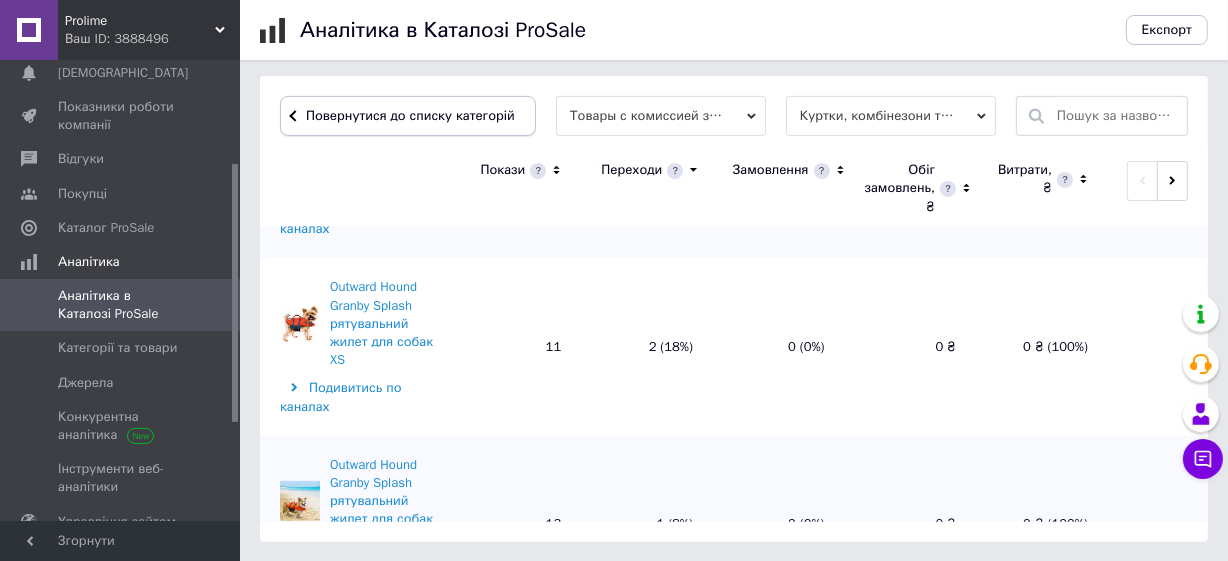click on "Повернутися до списку категорій" at bounding box center [408, 116] 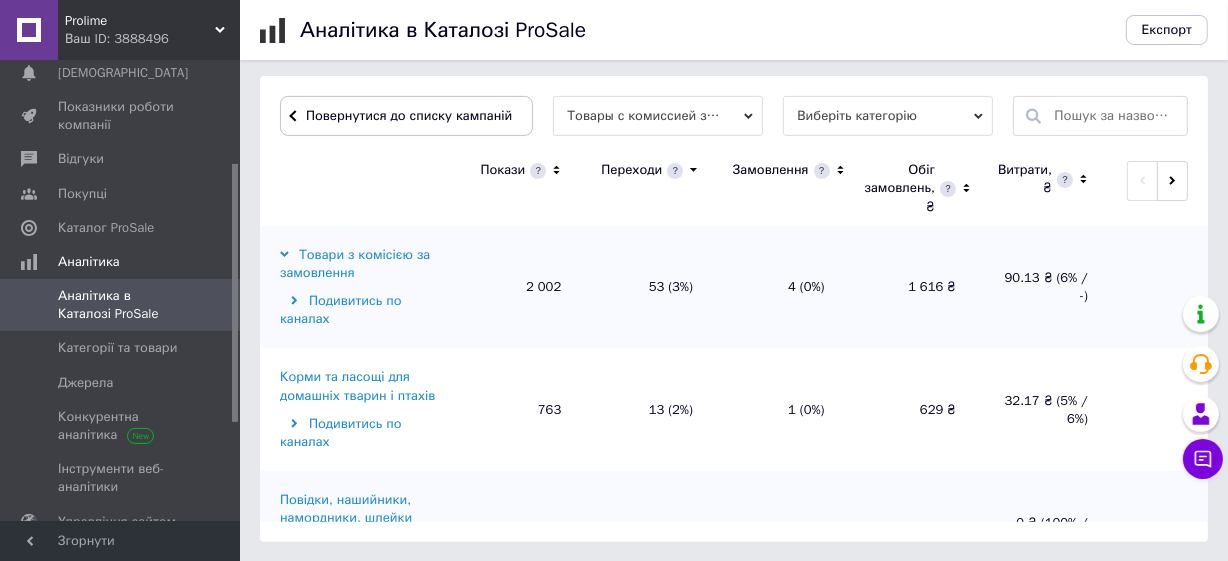 scroll, scrollTop: 668, scrollLeft: 0, axis: vertical 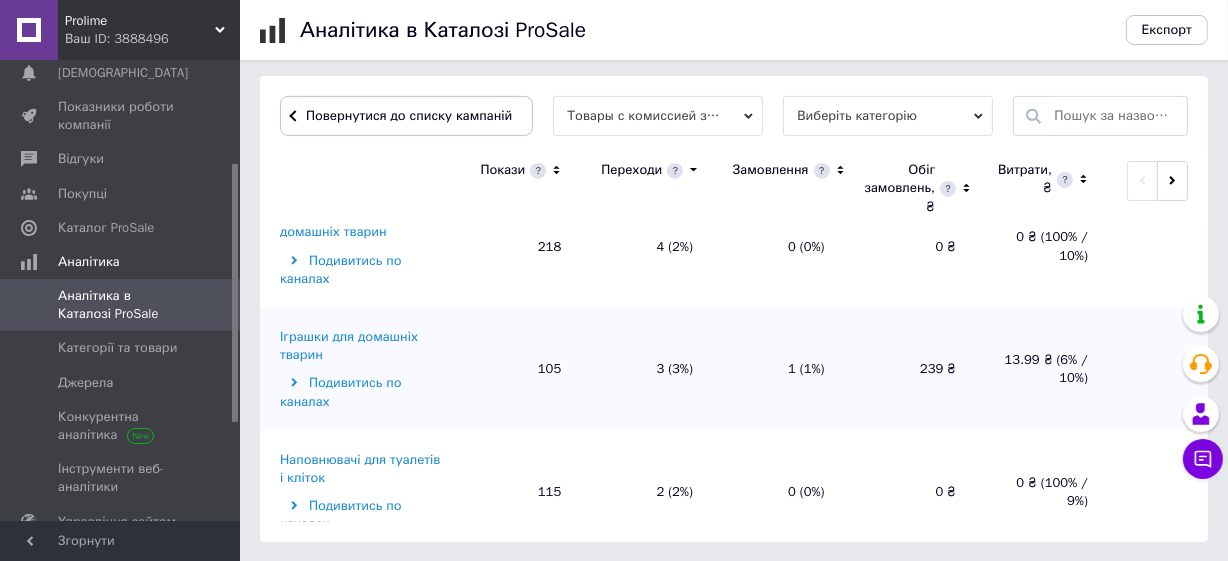 click on "Антипаразитарні засоби для тварин" at bounding box center [362, 696] 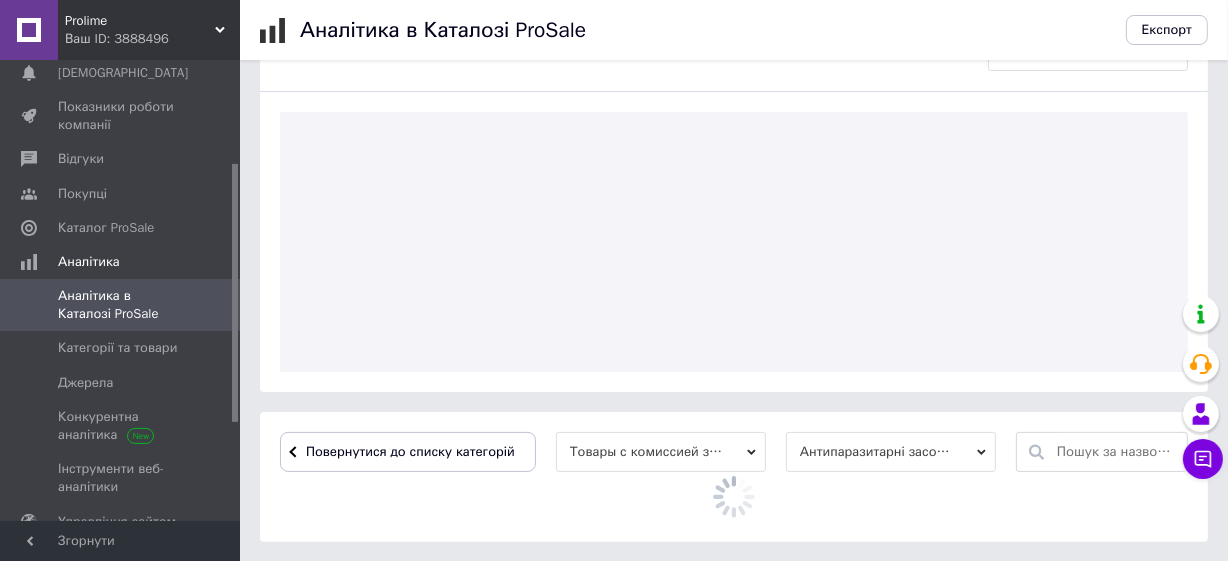 scroll, scrollTop: 650, scrollLeft: 0, axis: vertical 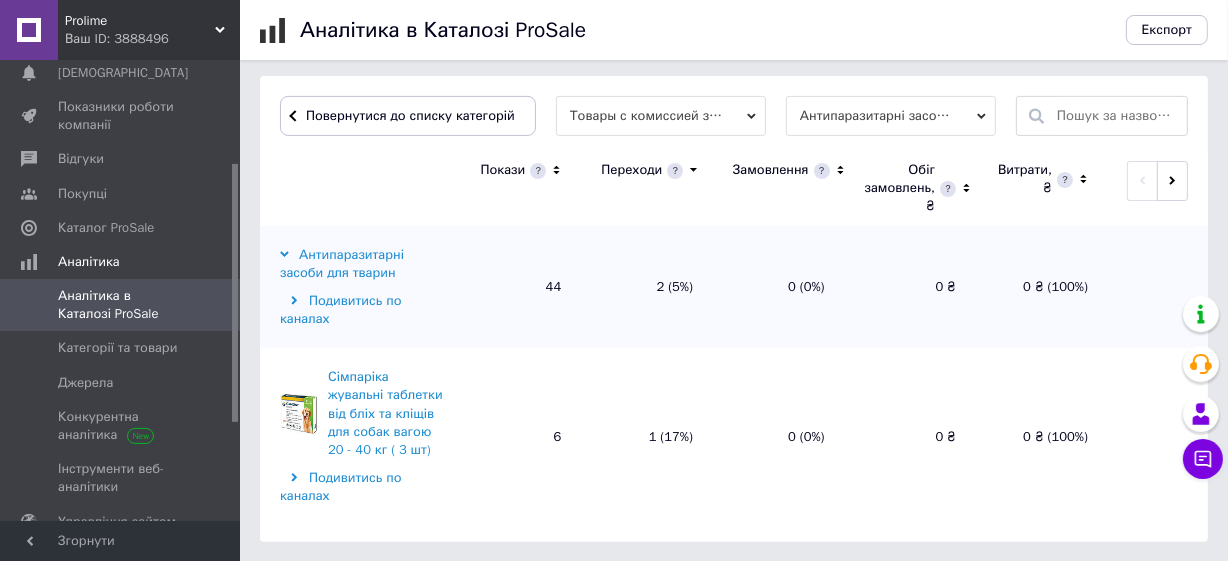 drag, startPoint x: 326, startPoint y: 455, endPoint x: 420, endPoint y: 493, distance: 101.390335 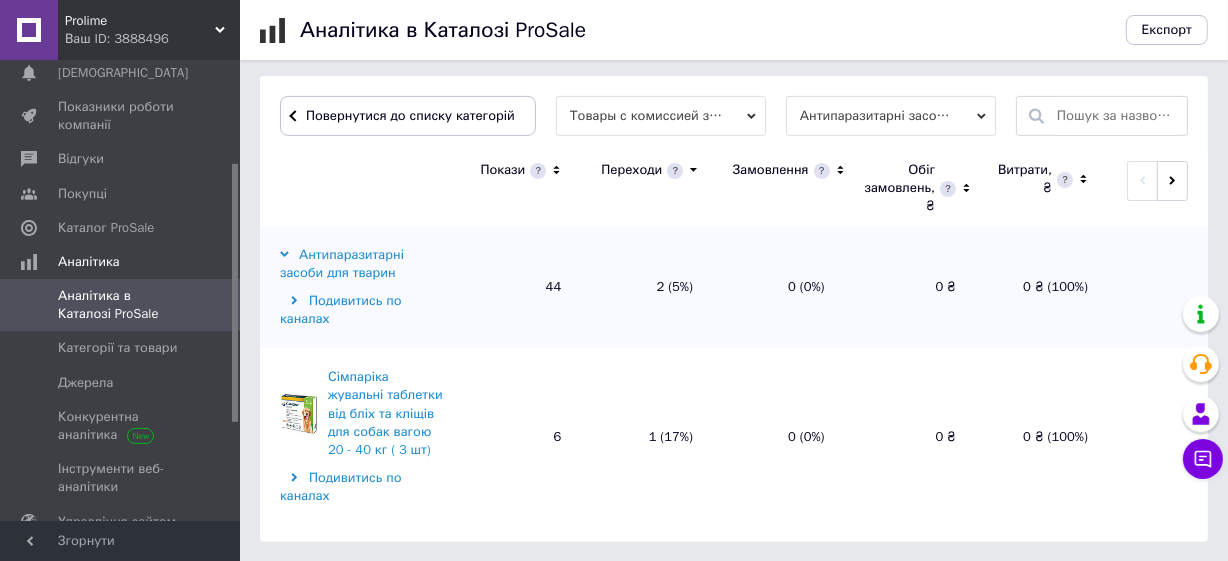 copy on "Сімпарика жувальна таблетка від бліх та кліщів для собак вагою 2,5 - 5 кг (3 шт)" 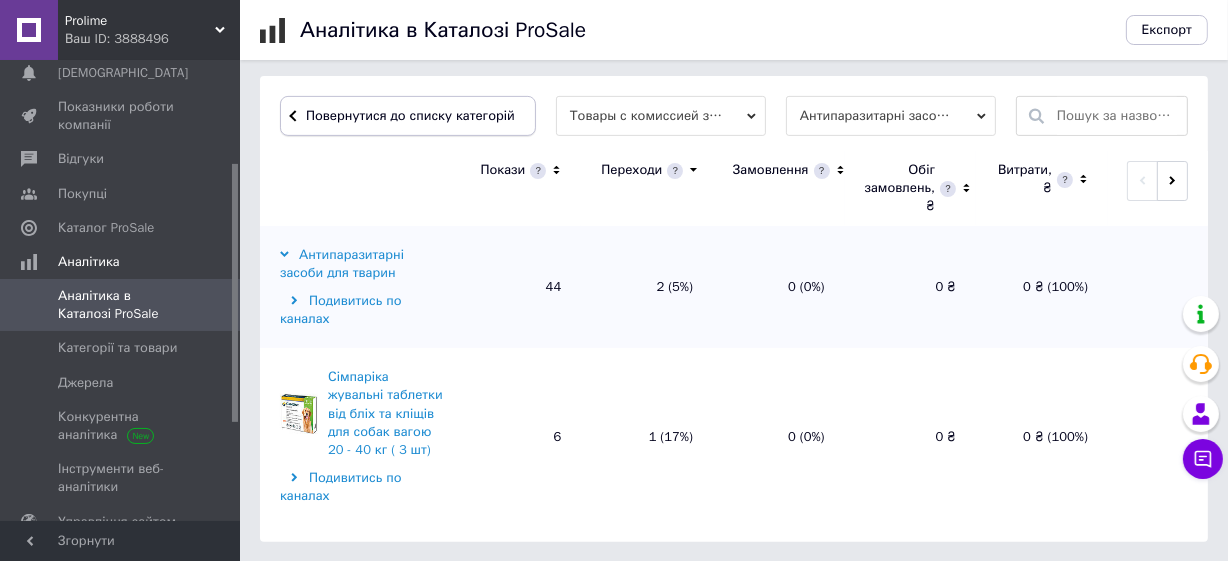 click on "Повернутися до списку категорій" at bounding box center [408, 116] 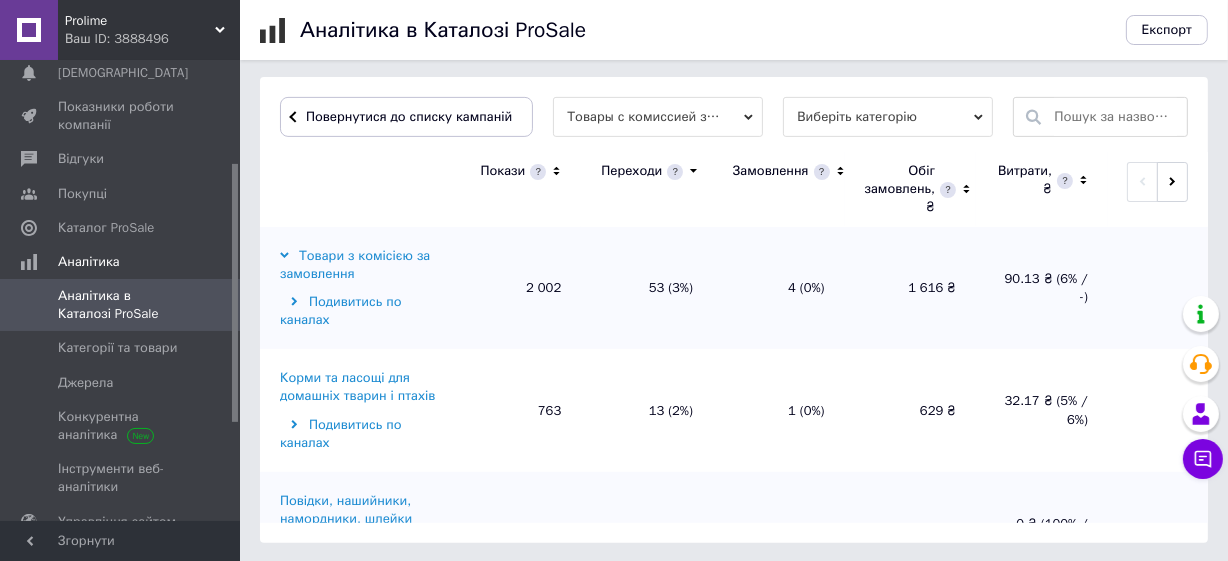 scroll, scrollTop: 668, scrollLeft: 0, axis: vertical 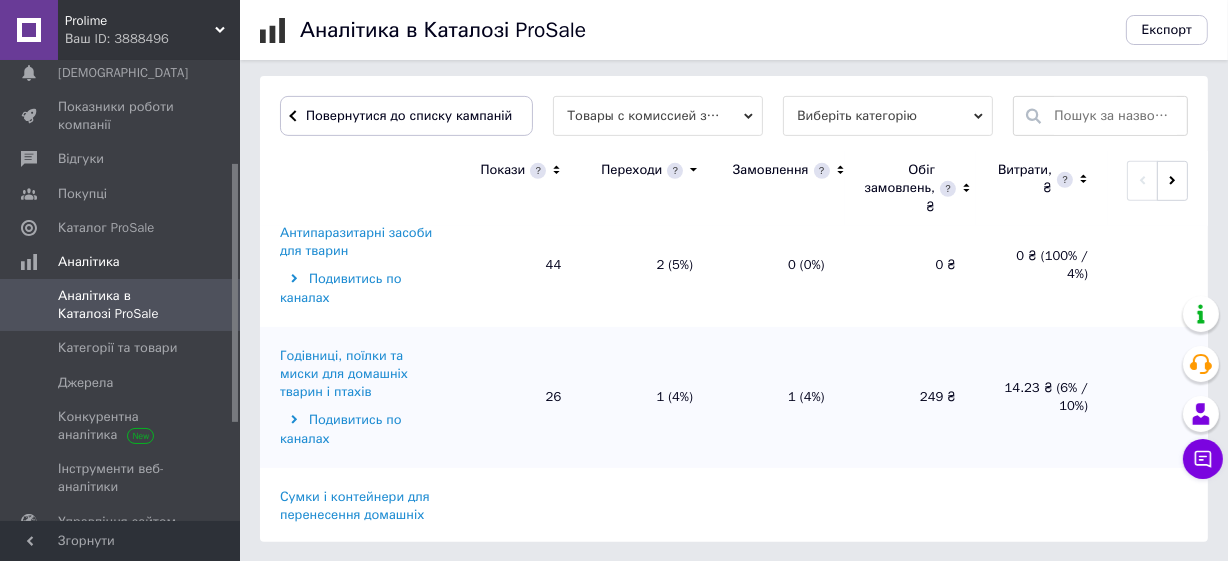 click on "Акваріуми" at bounding box center (313, 742) 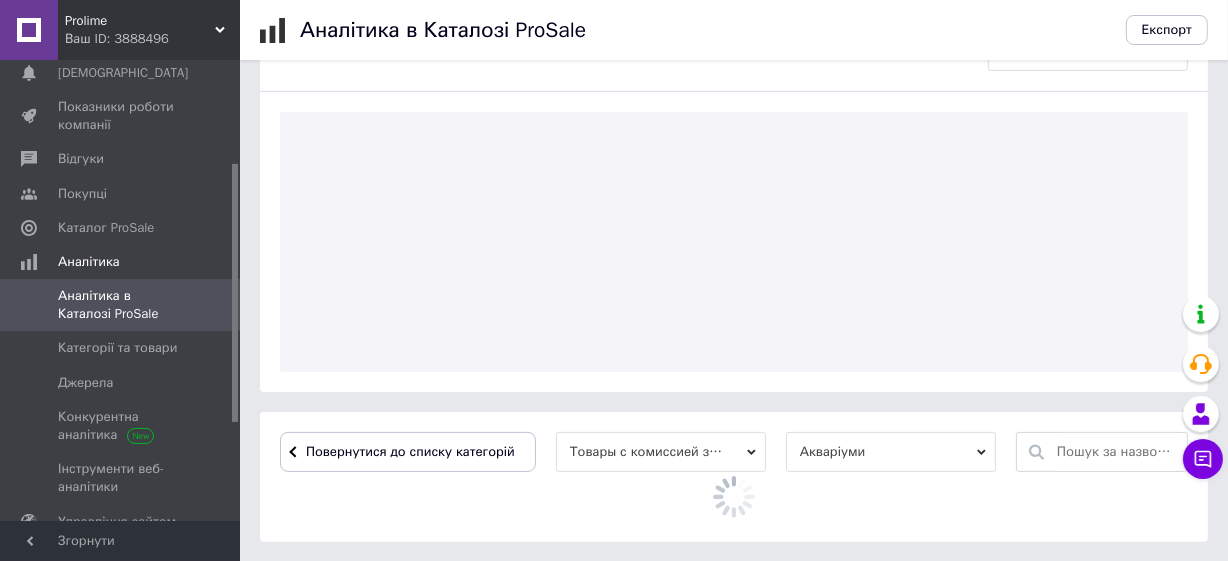 scroll, scrollTop: 650, scrollLeft: 0, axis: vertical 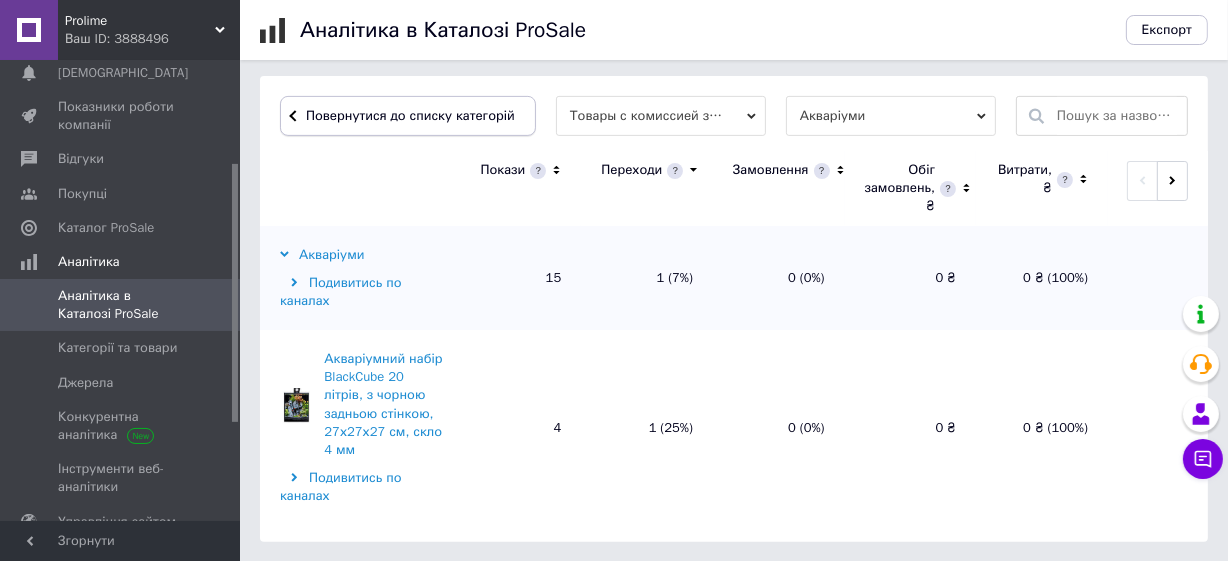 click on "Повернутися до списку категорій" at bounding box center (408, 116) 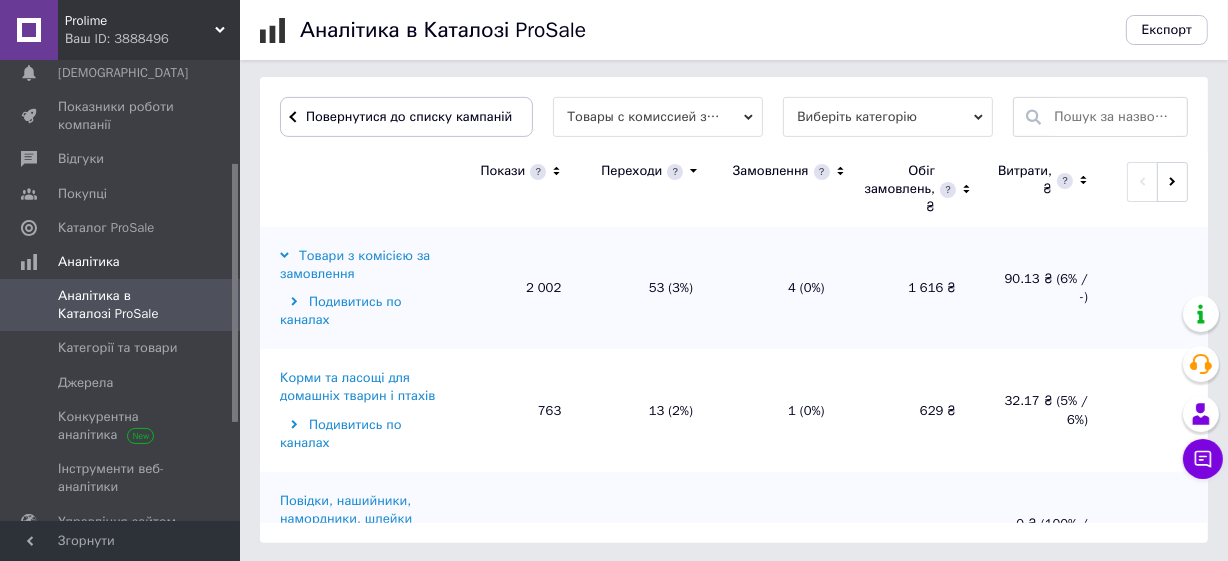 scroll, scrollTop: 668, scrollLeft: 0, axis: vertical 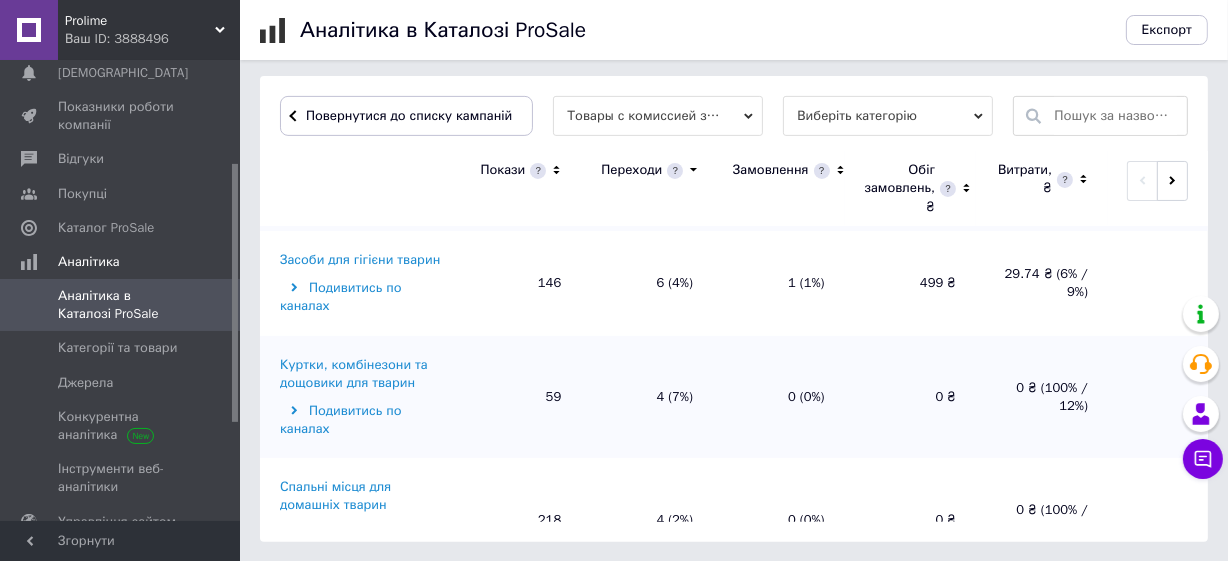 click on "Спальні місця для домашніх тварин" at bounding box center (362, 496) 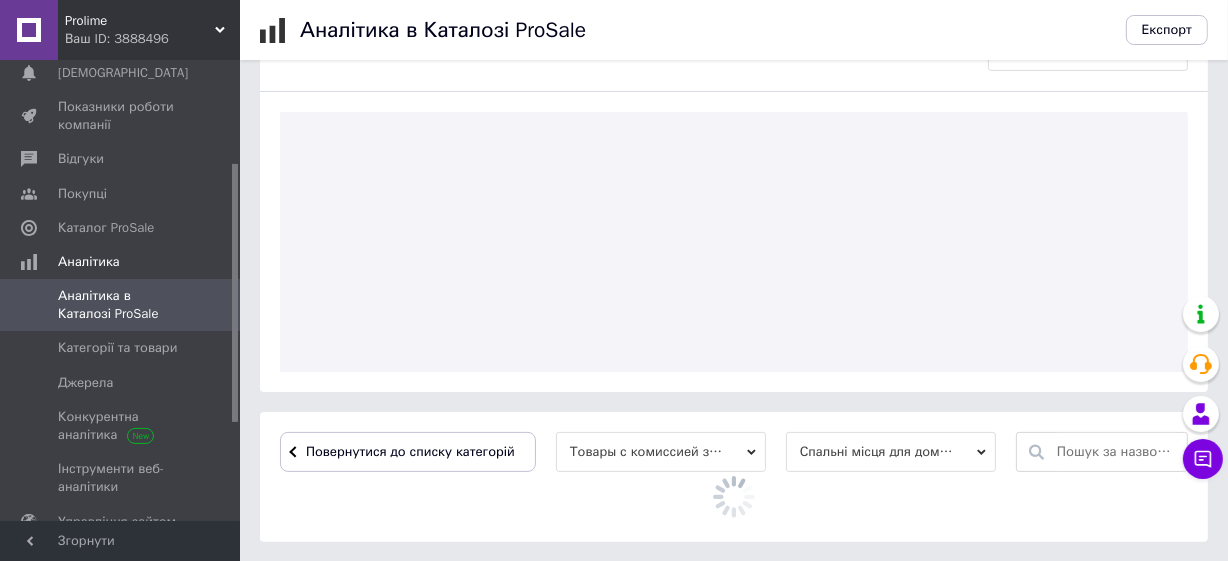 scroll, scrollTop: 650, scrollLeft: 0, axis: vertical 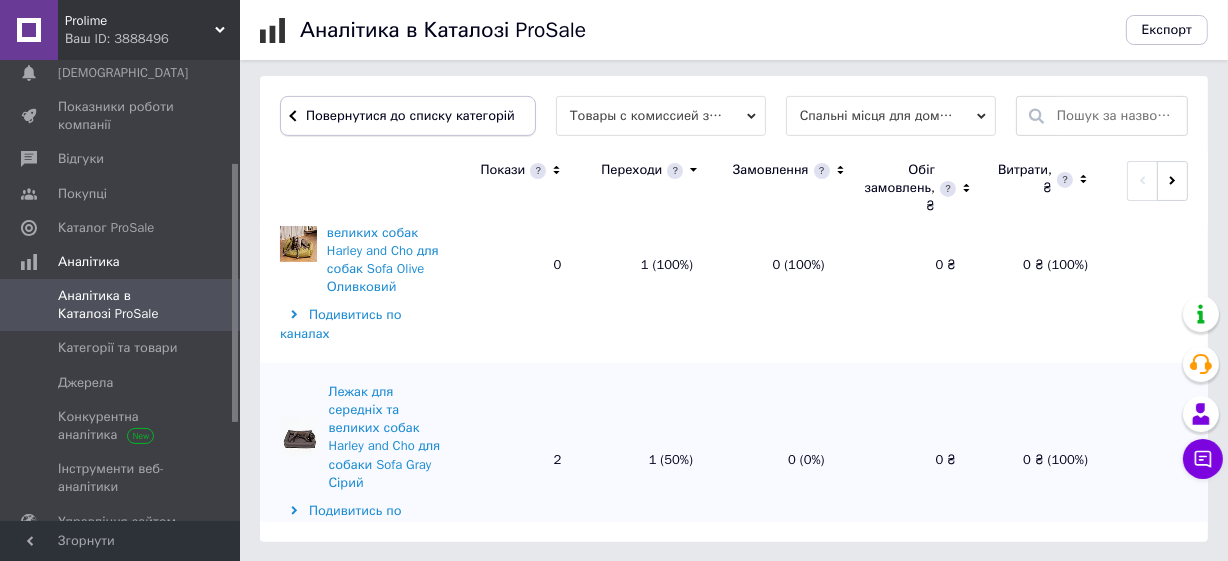 click on "Повернутися до списку категорій" at bounding box center [408, 116] 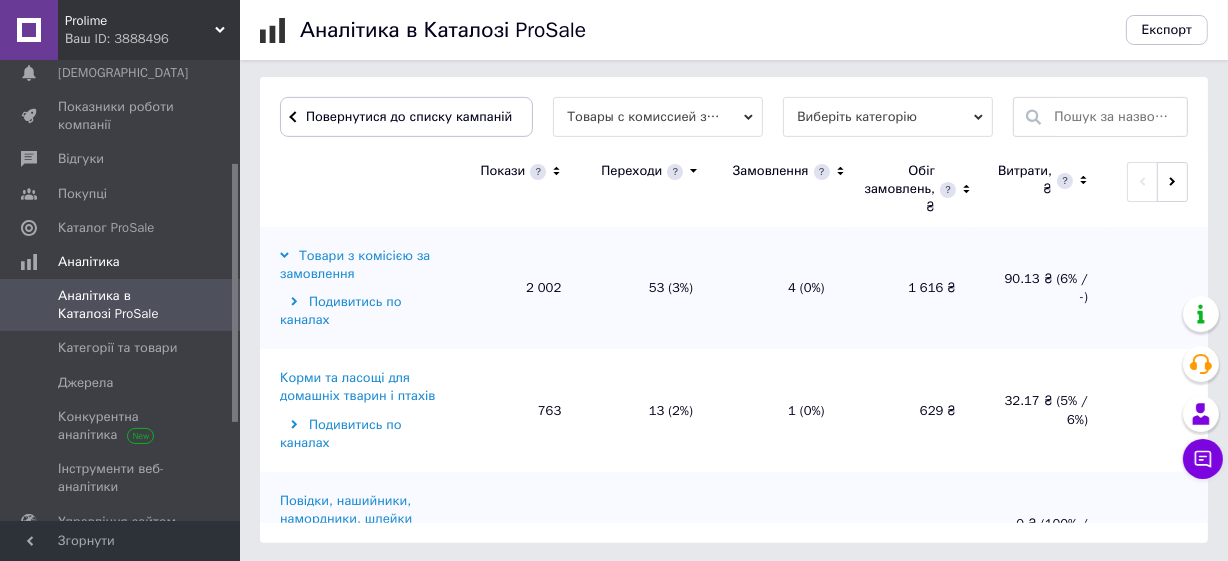 scroll, scrollTop: 668, scrollLeft: 0, axis: vertical 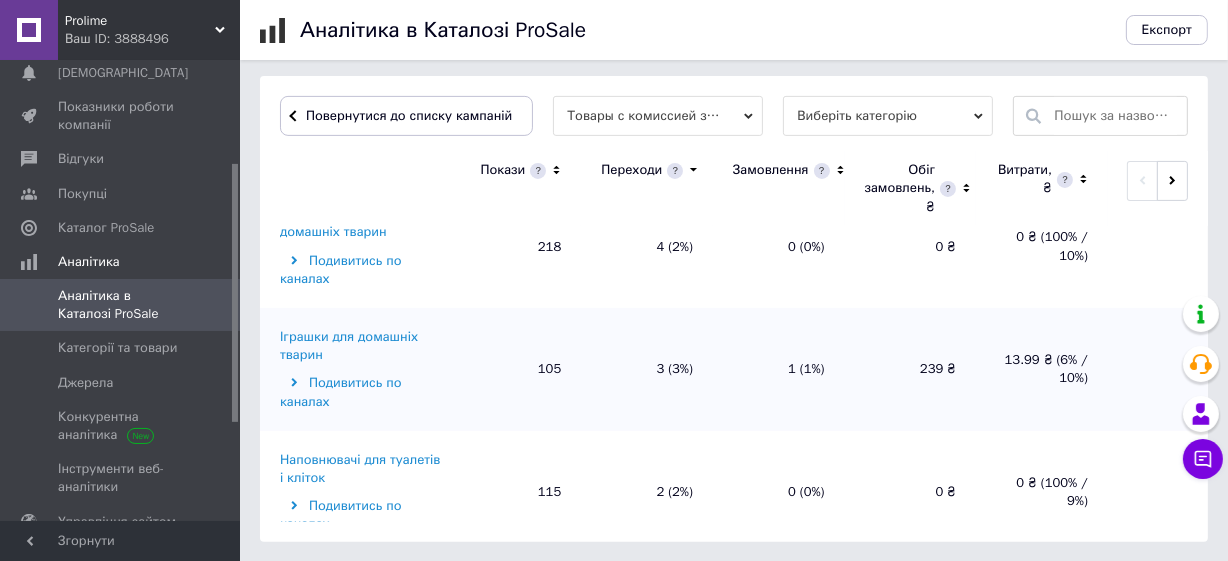 click on "Вітаміни для тварин" at bounding box center (342, 583) 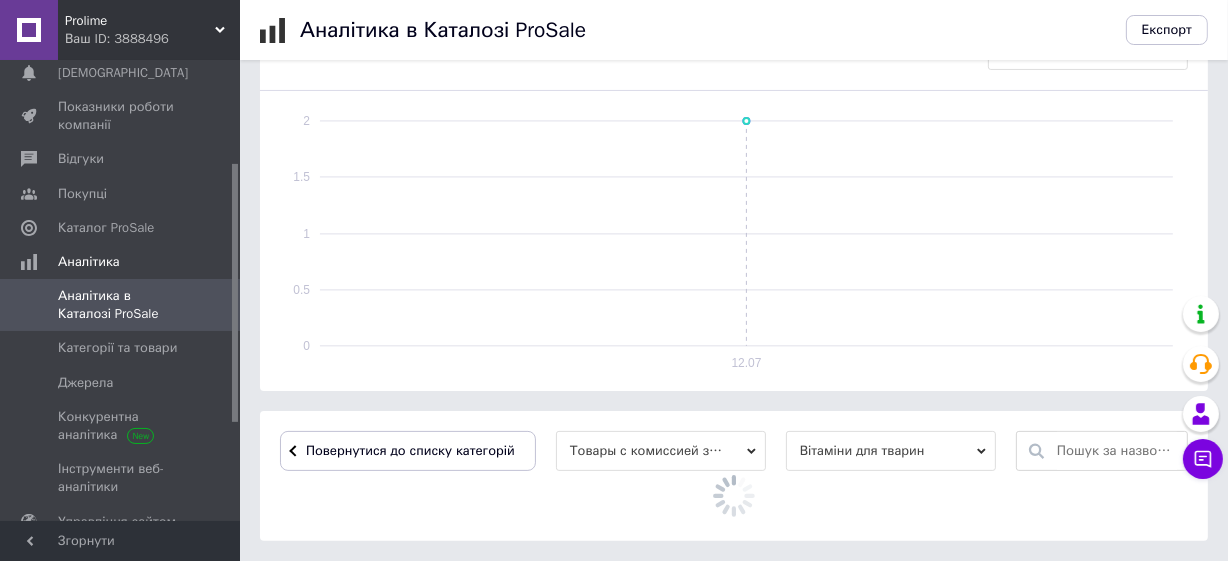 scroll, scrollTop: 650, scrollLeft: 0, axis: vertical 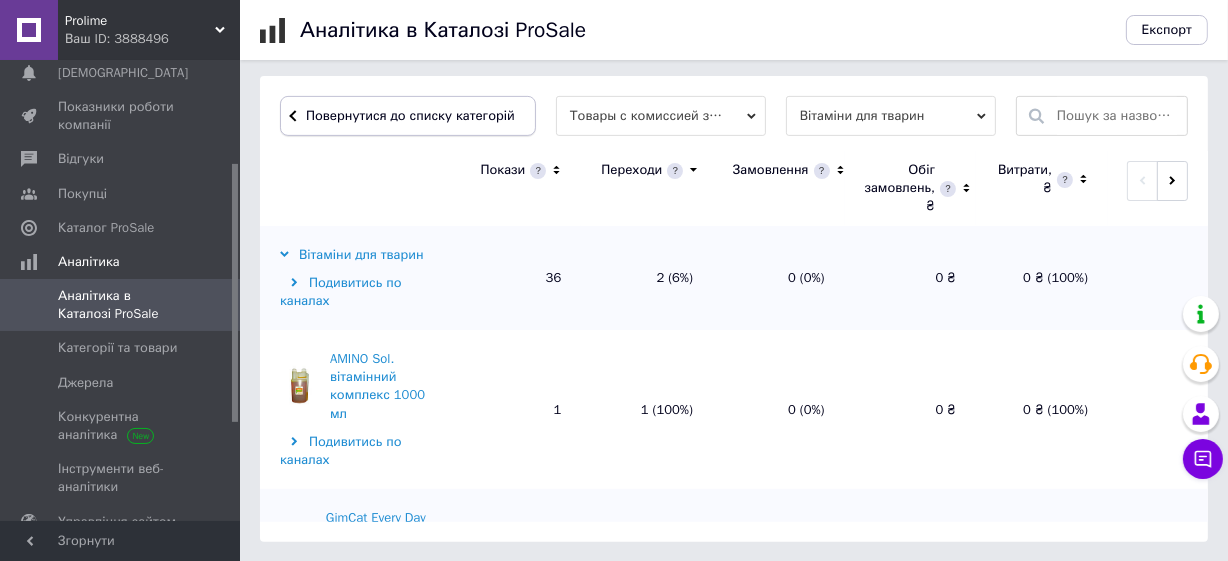 click on "Повернутися до списку категорій" at bounding box center (408, 116) 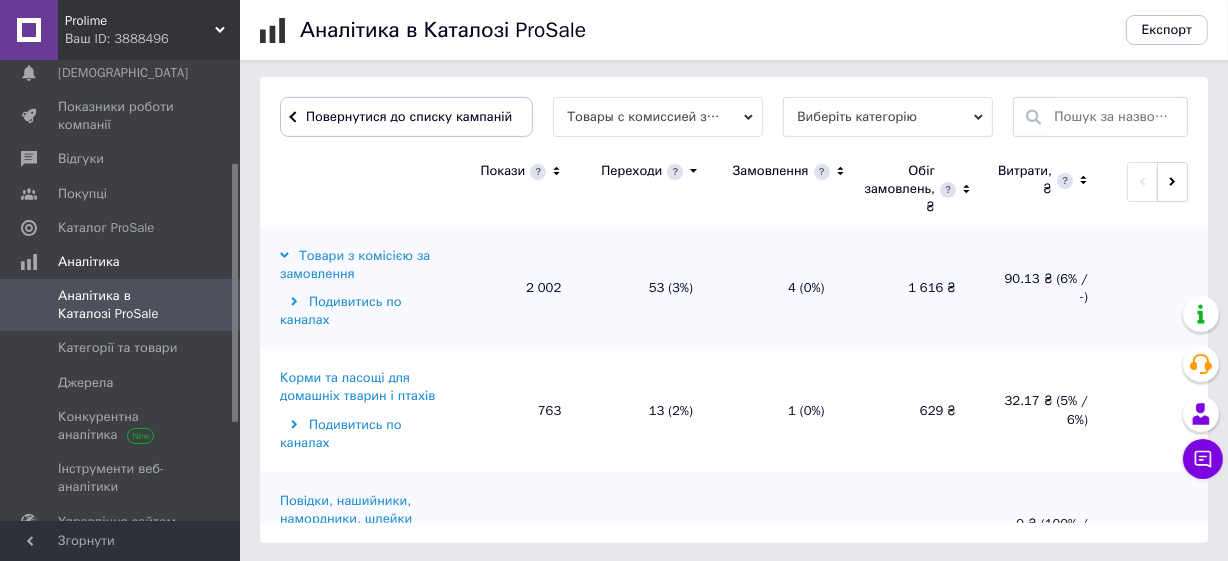 scroll, scrollTop: 668, scrollLeft: 0, axis: vertical 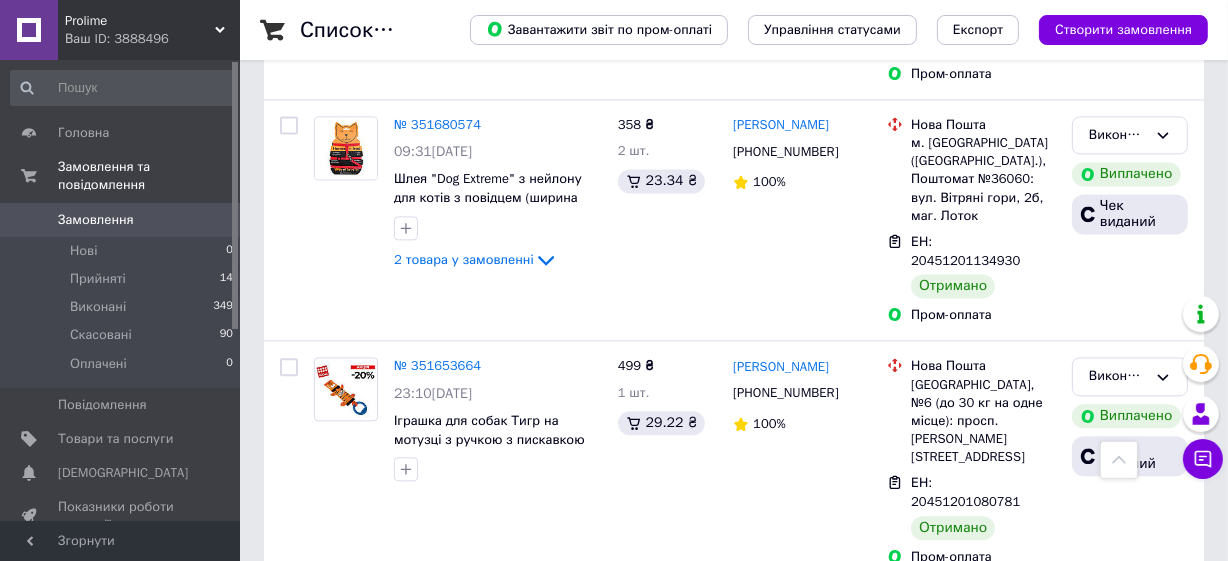 click on "2" at bounding box center (327, 1110) 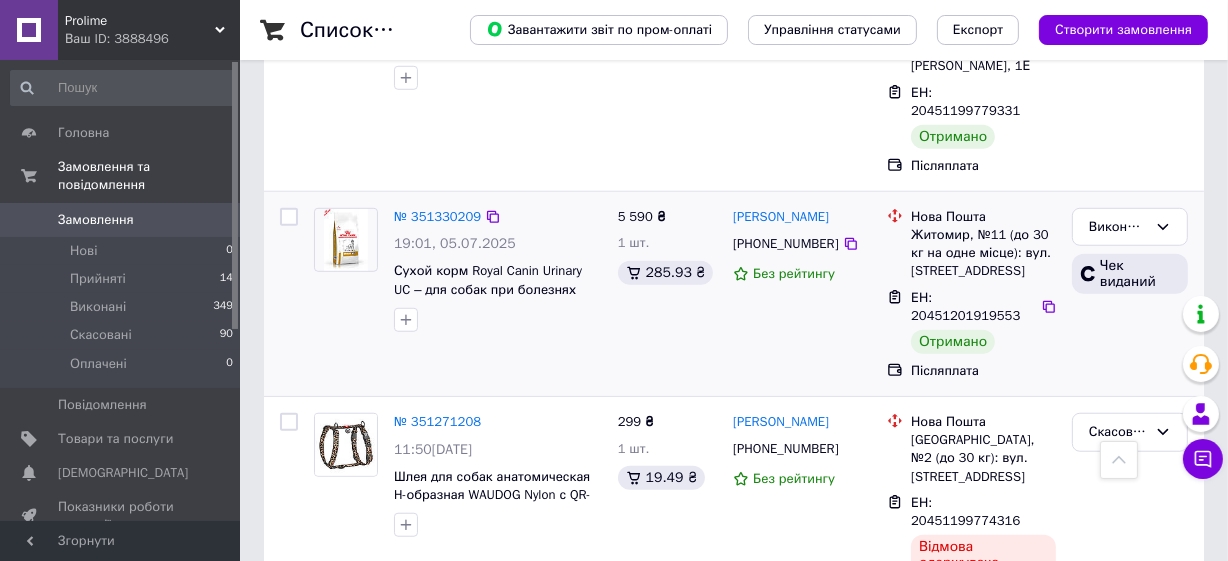 scroll, scrollTop: 1454, scrollLeft: 0, axis: vertical 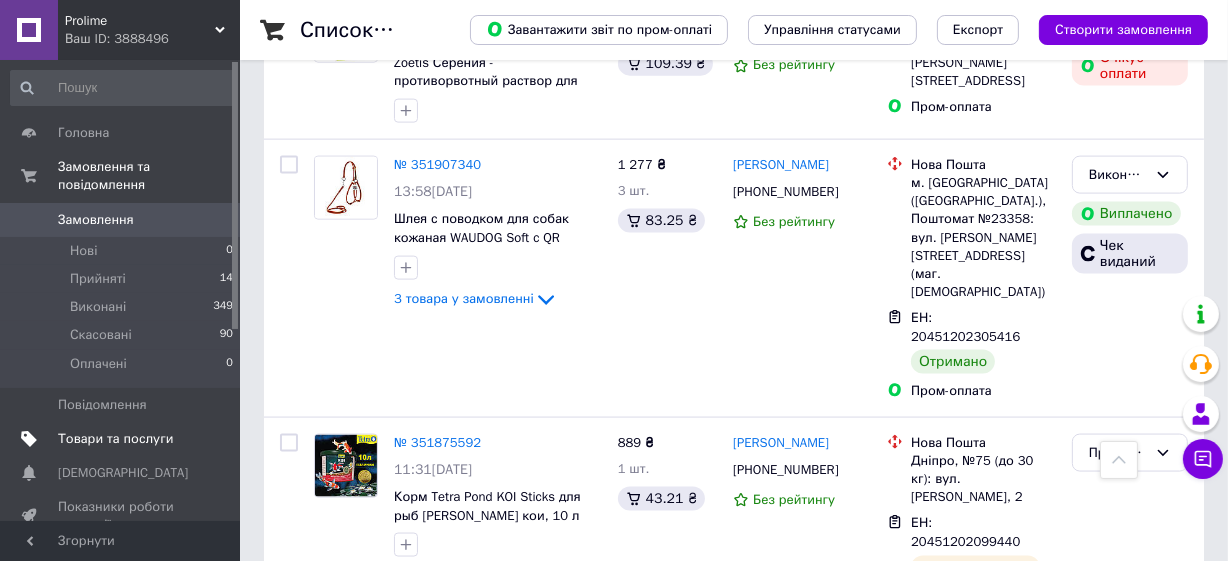 click on "Товари та послуги" at bounding box center [115, 439] 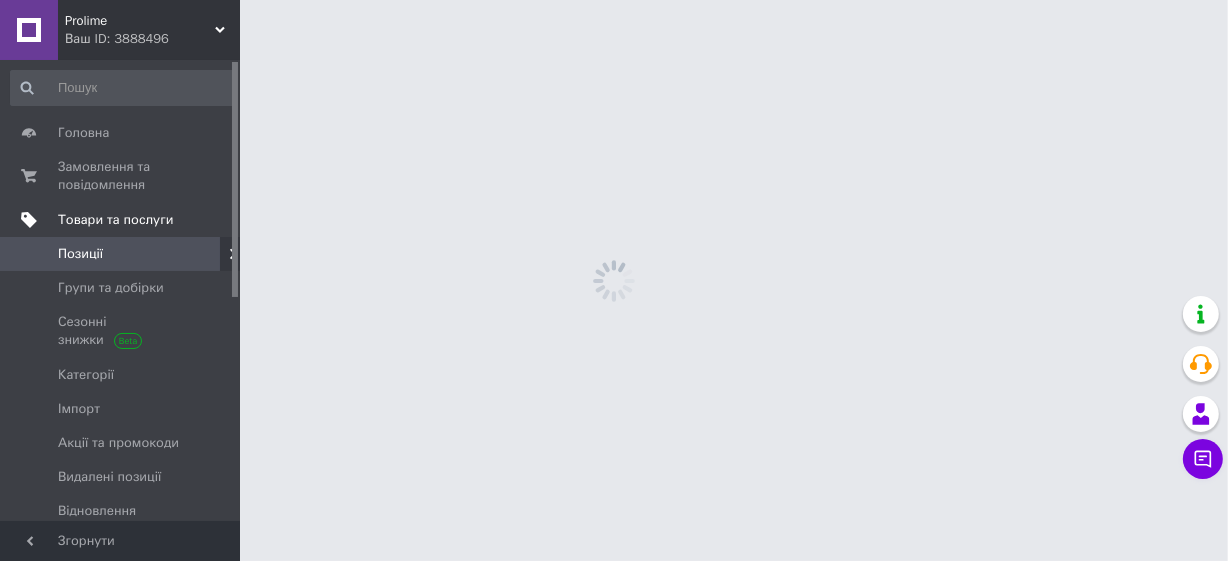 scroll, scrollTop: 0, scrollLeft: 0, axis: both 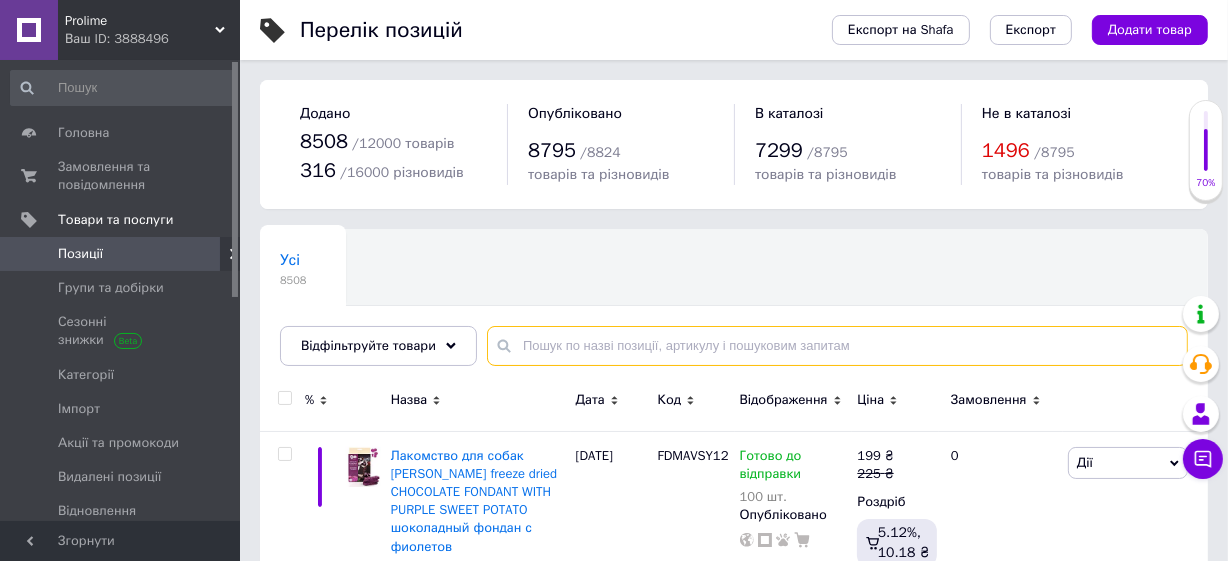 click at bounding box center [837, 346] 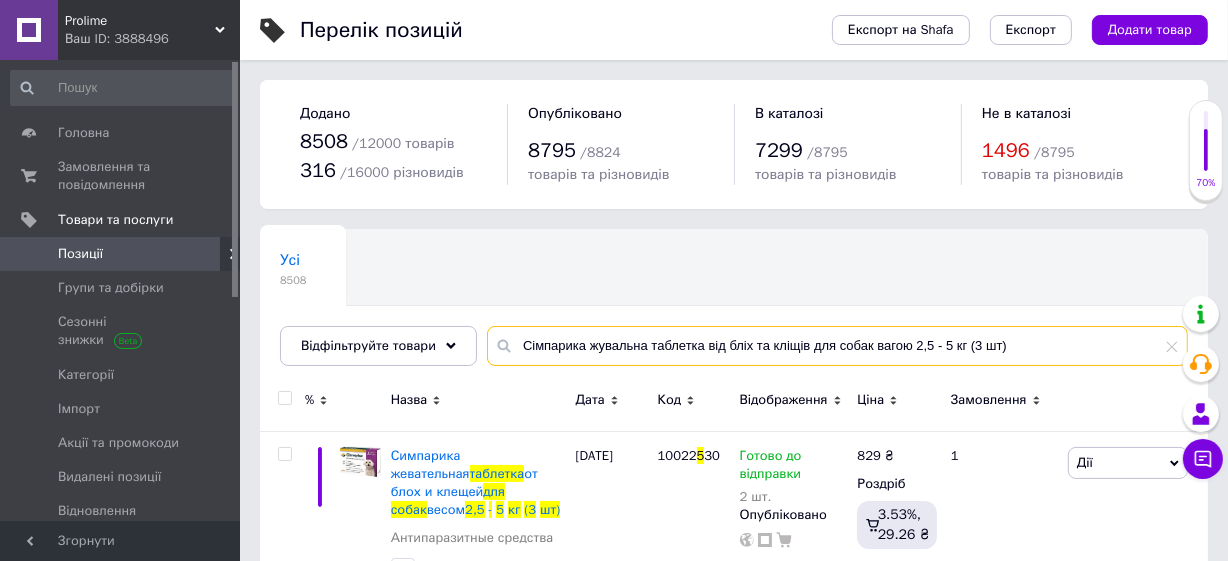 scroll, scrollTop: 65, scrollLeft: 0, axis: vertical 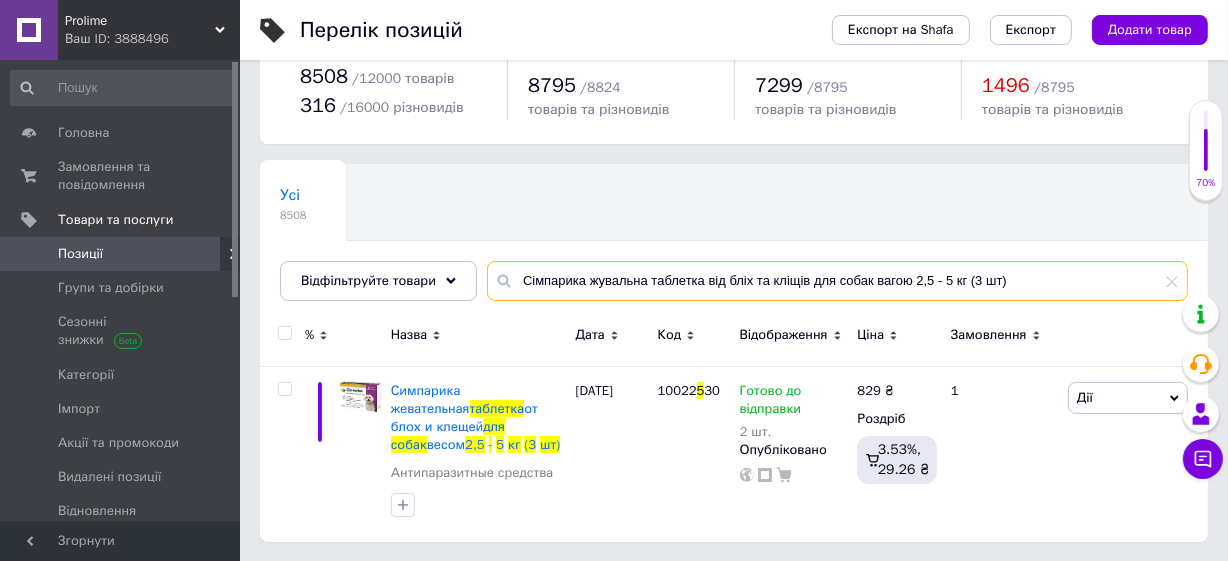type on "Сімпарика жувальна таблетка від бліх та кліщів для собак вагою 2,5 - 5 кг (3 шт)" 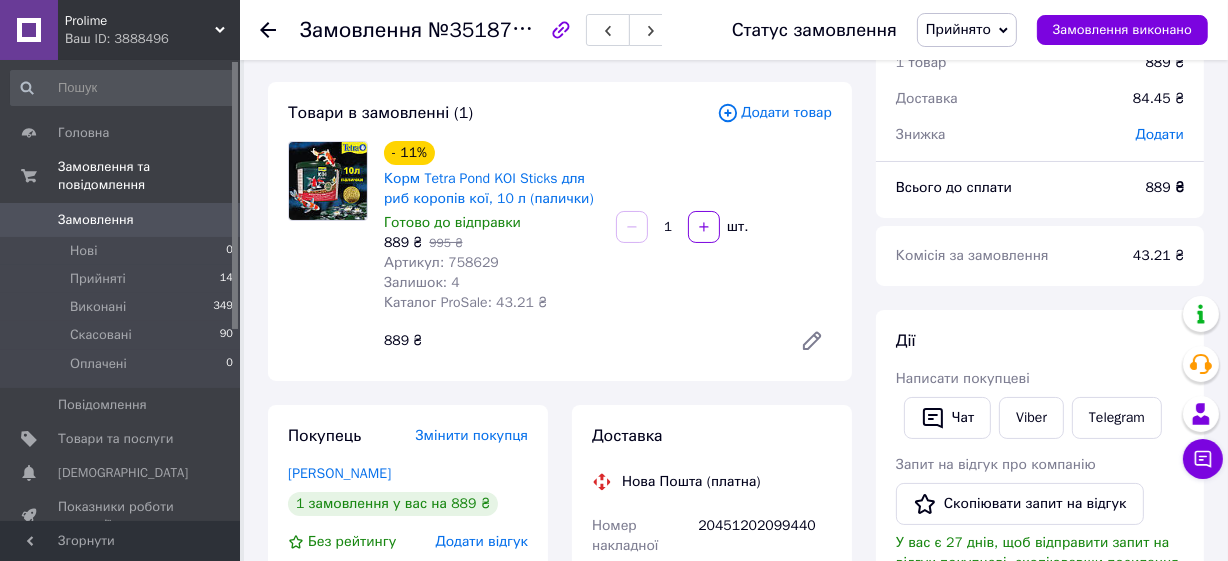 scroll, scrollTop: 0, scrollLeft: 0, axis: both 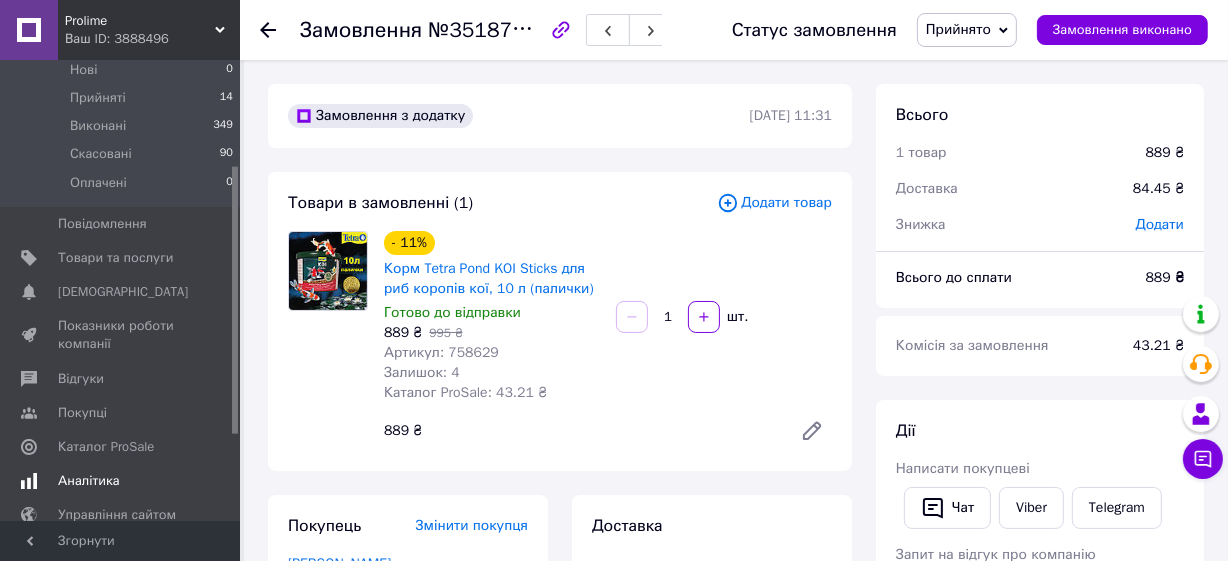 click on "Аналітика" at bounding box center [89, 481] 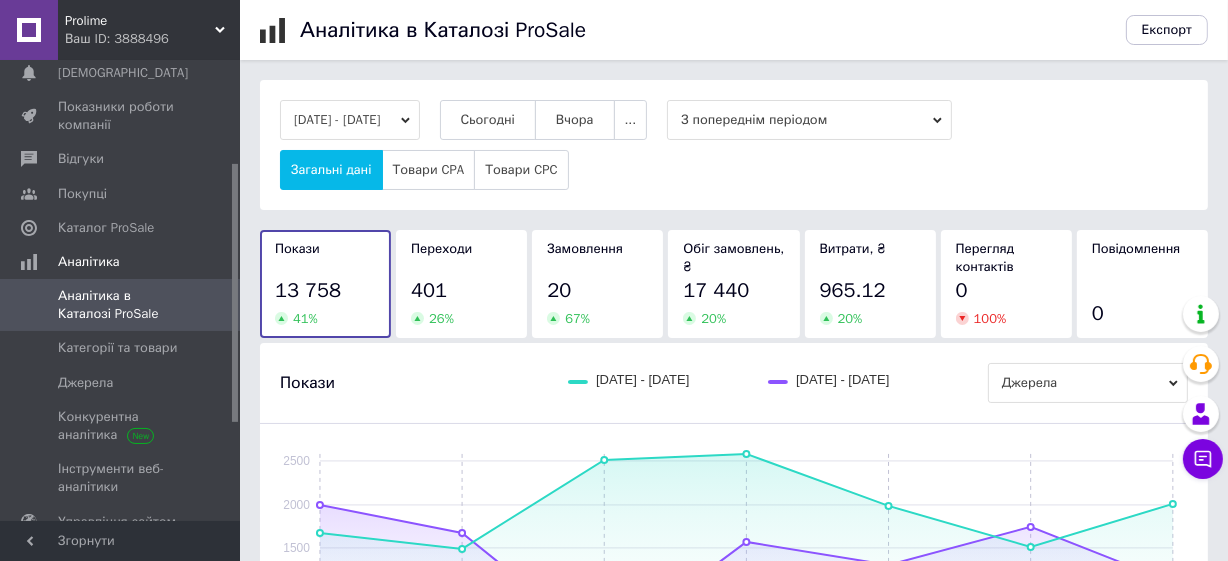 drag, startPoint x: 530, startPoint y: 116, endPoint x: 527, endPoint y: 244, distance: 128.03516 